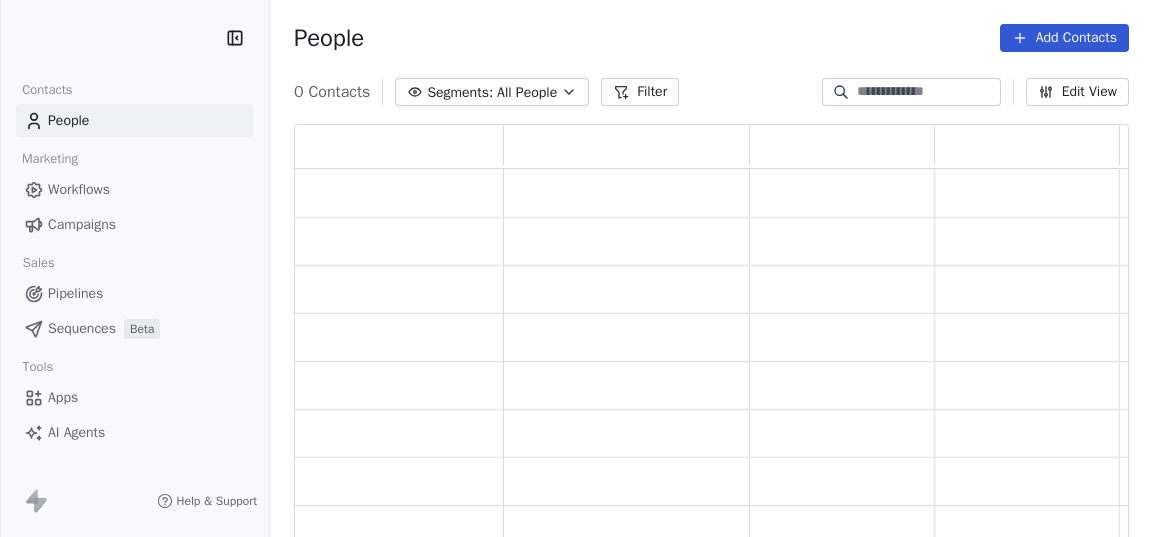 scroll, scrollTop: 0, scrollLeft: 0, axis: both 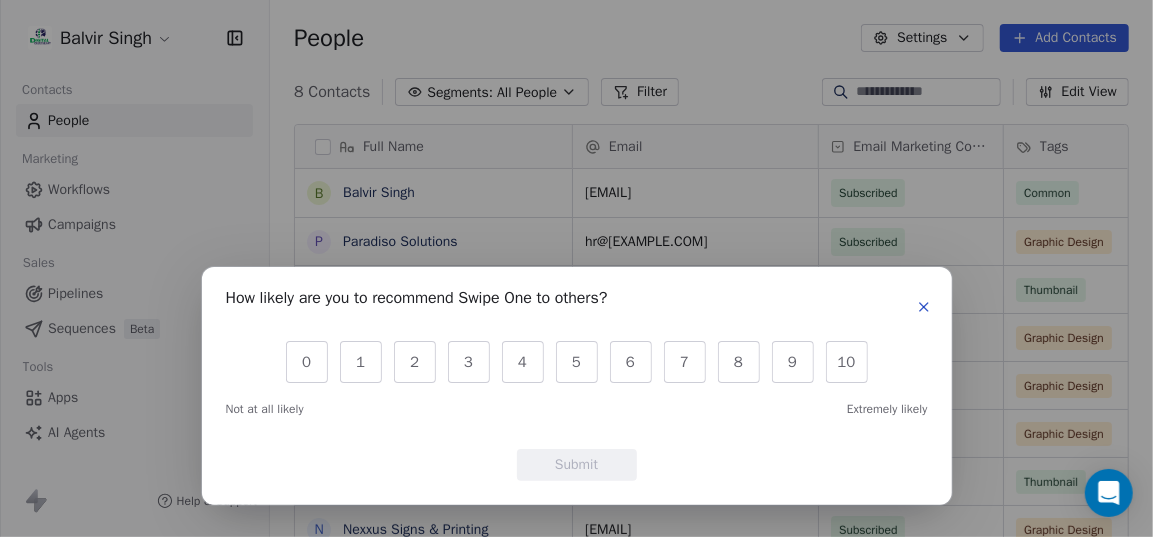 click 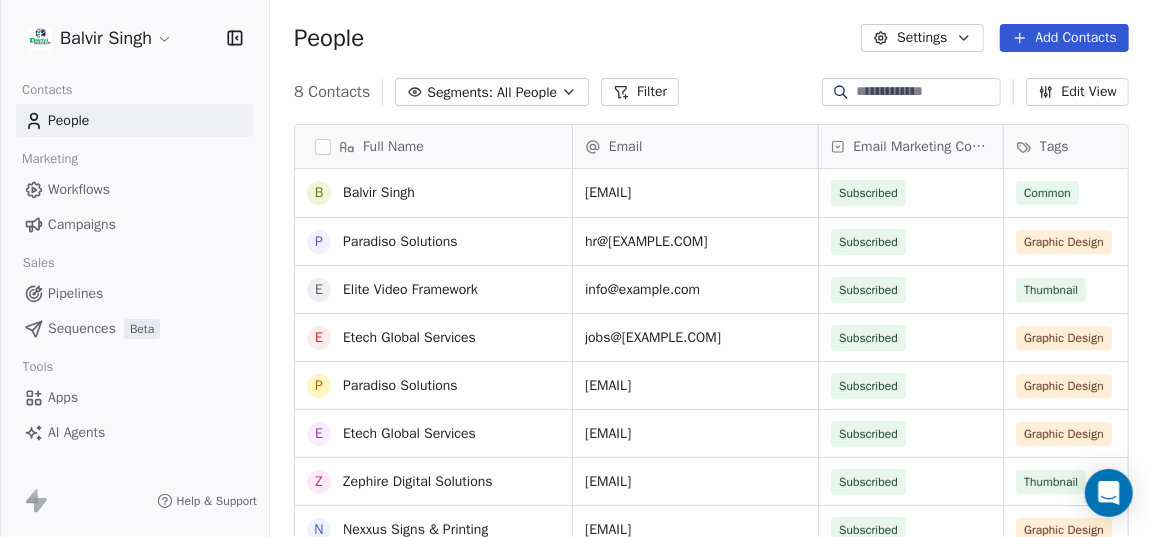 scroll, scrollTop: 3, scrollLeft: 0, axis: vertical 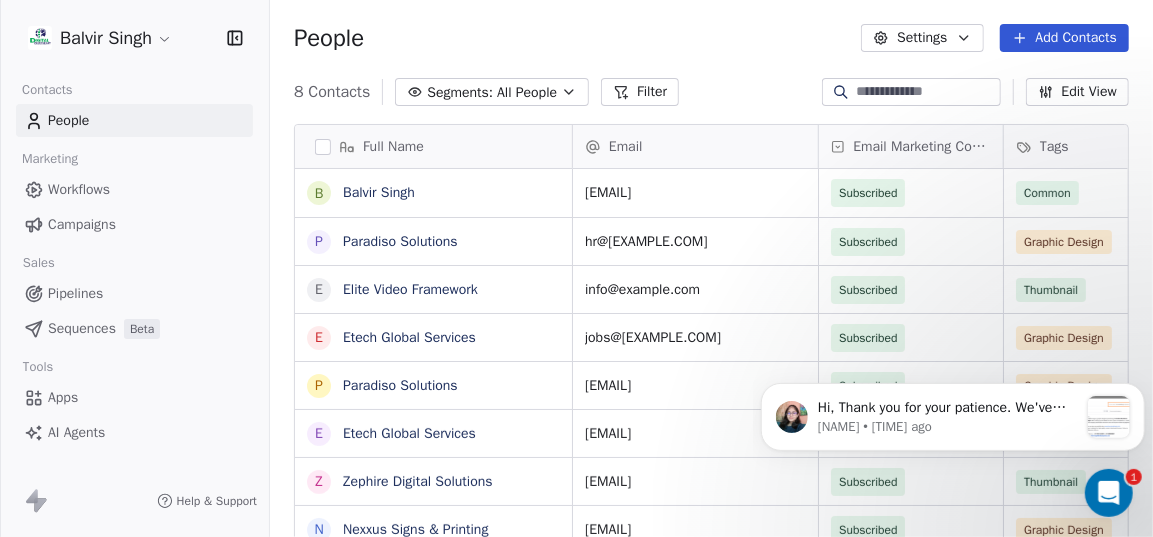 click 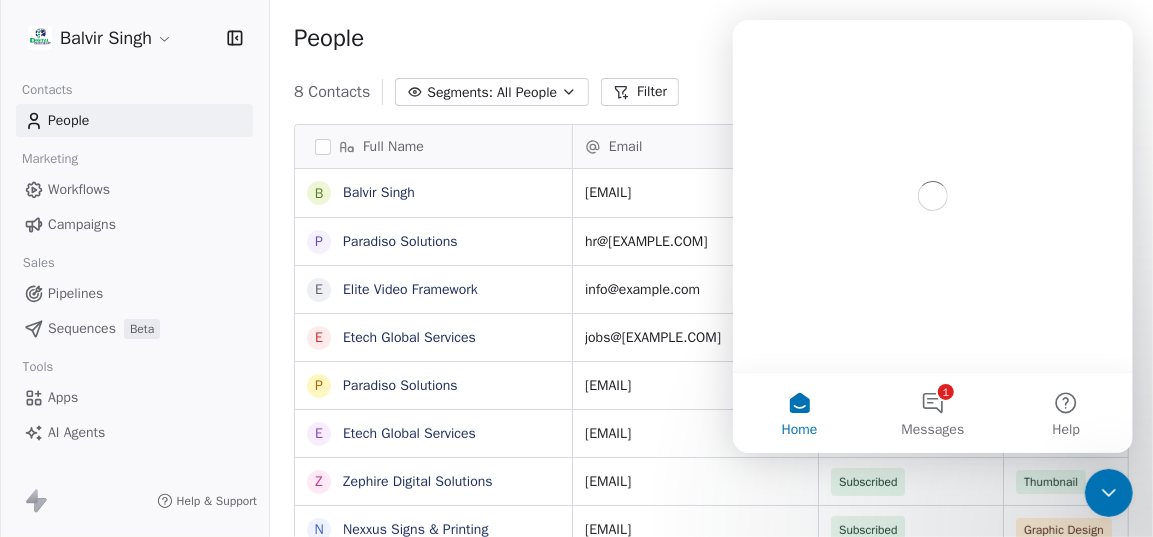 scroll, scrollTop: 0, scrollLeft: 0, axis: both 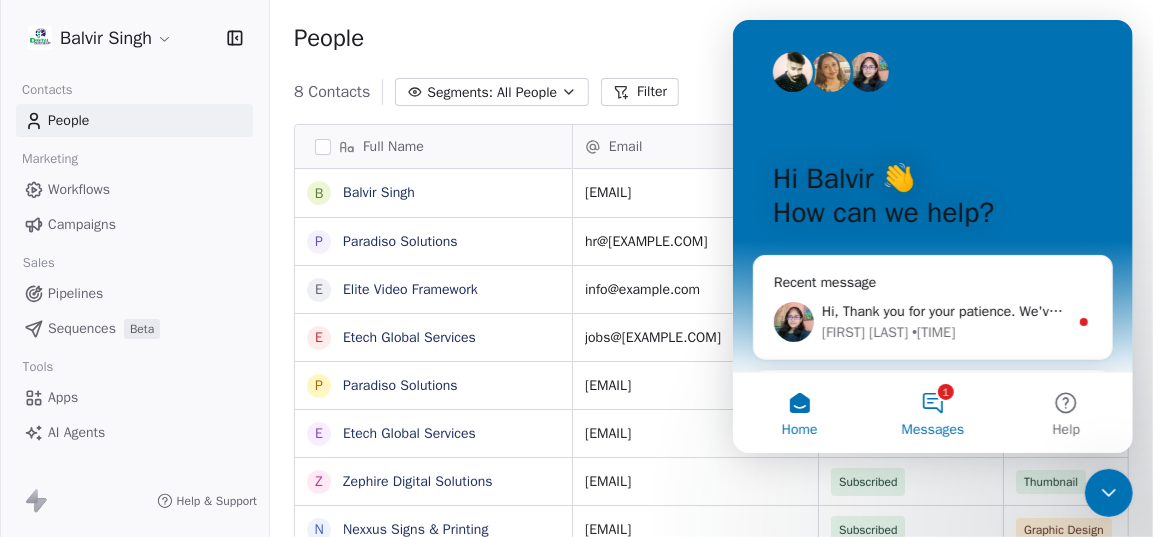 click on "1 Messages" at bounding box center [931, 413] 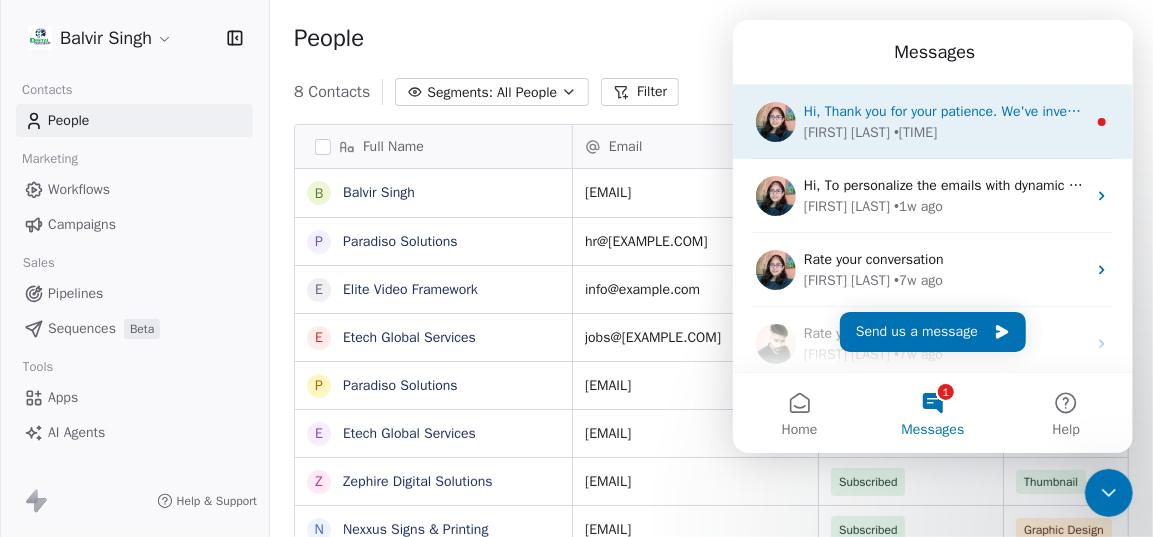 click on "[NAME] • 2d ago" at bounding box center [944, 132] 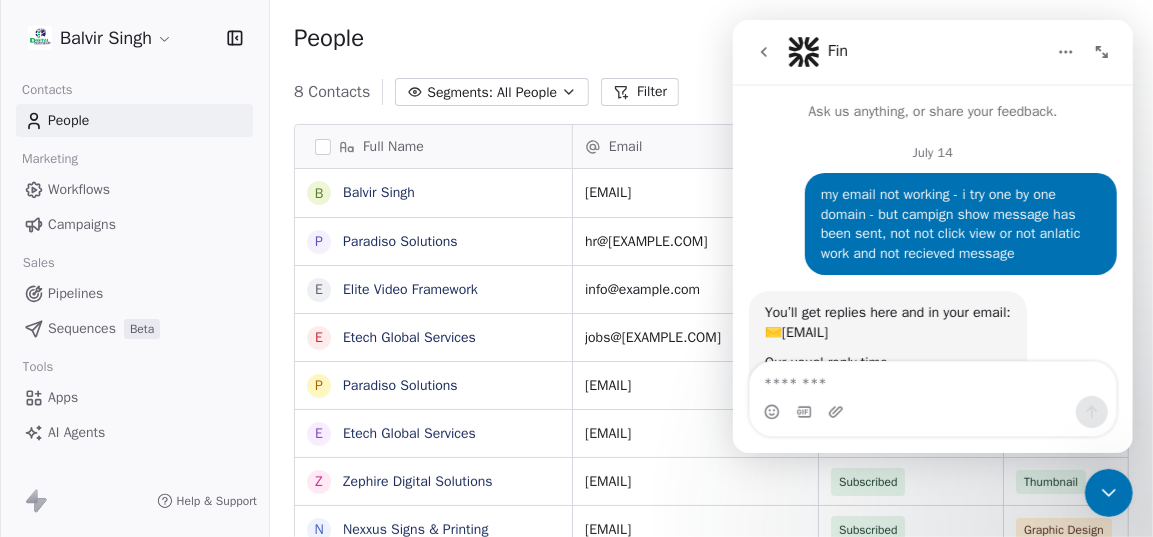 scroll, scrollTop: 3, scrollLeft: 0, axis: vertical 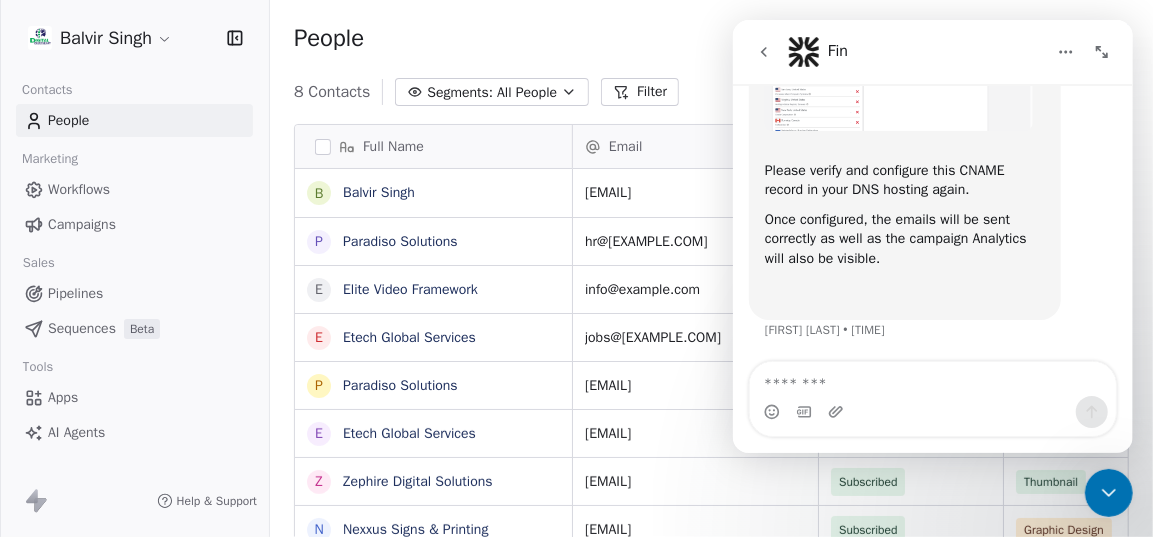 click on "Pipelines" at bounding box center (134, 293) 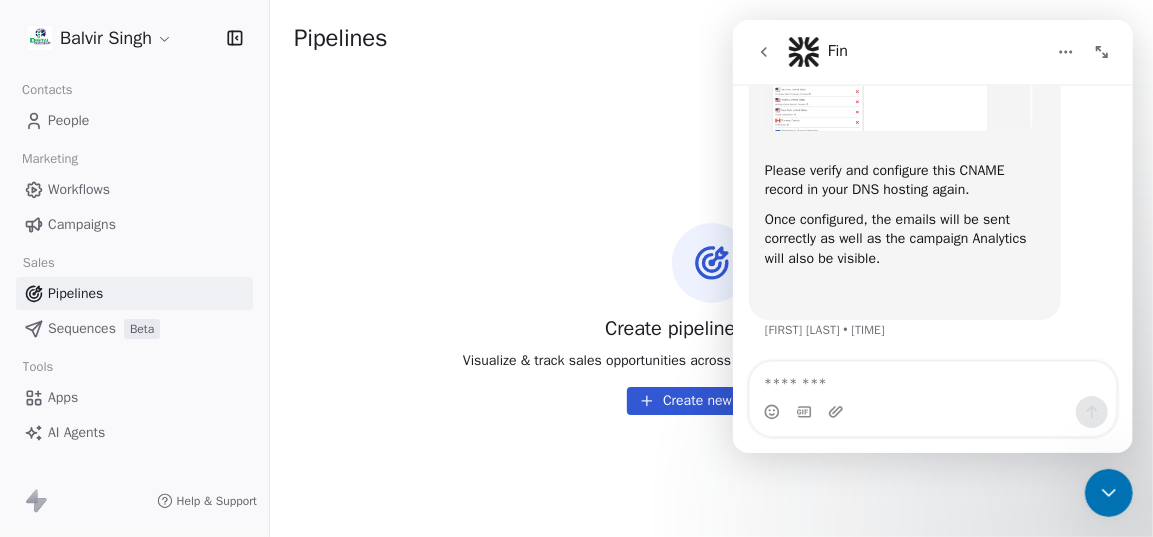 click on "Campaigns" at bounding box center (82, 224) 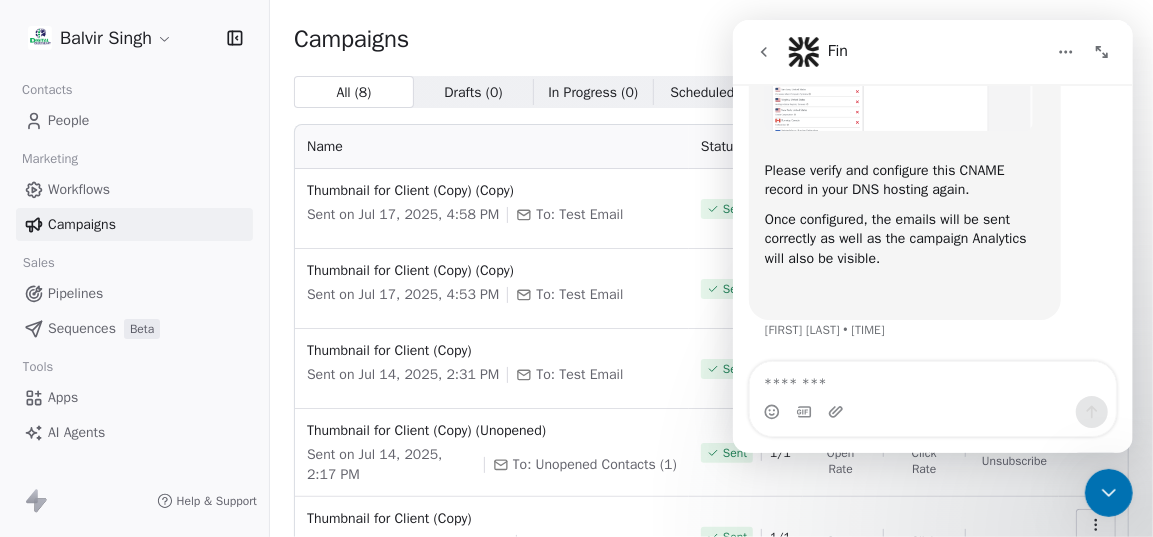 click on "Campaigns" at bounding box center (82, 224) 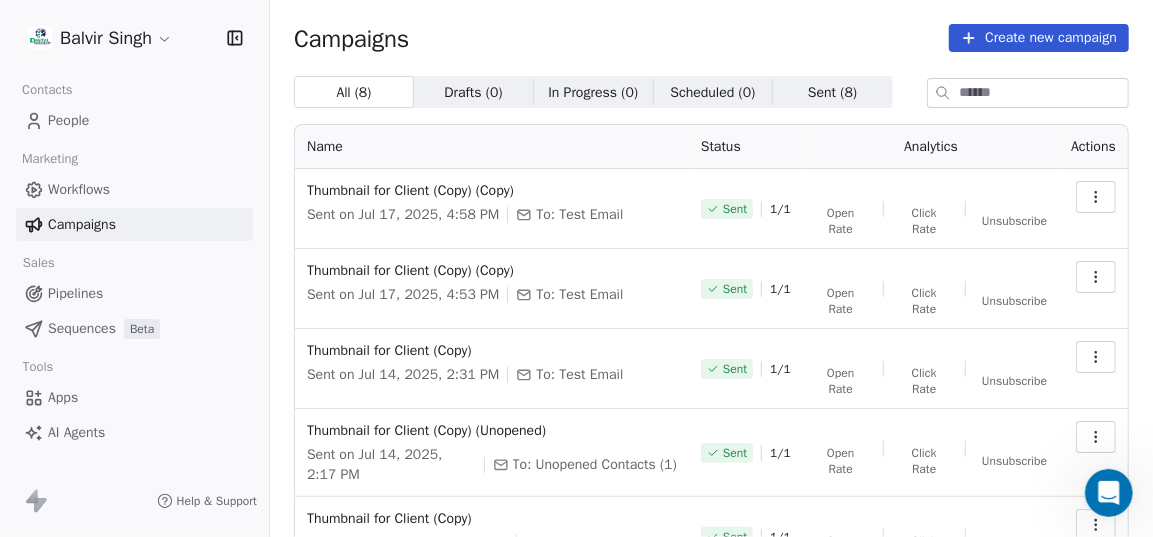 scroll, scrollTop: 0, scrollLeft: 0, axis: both 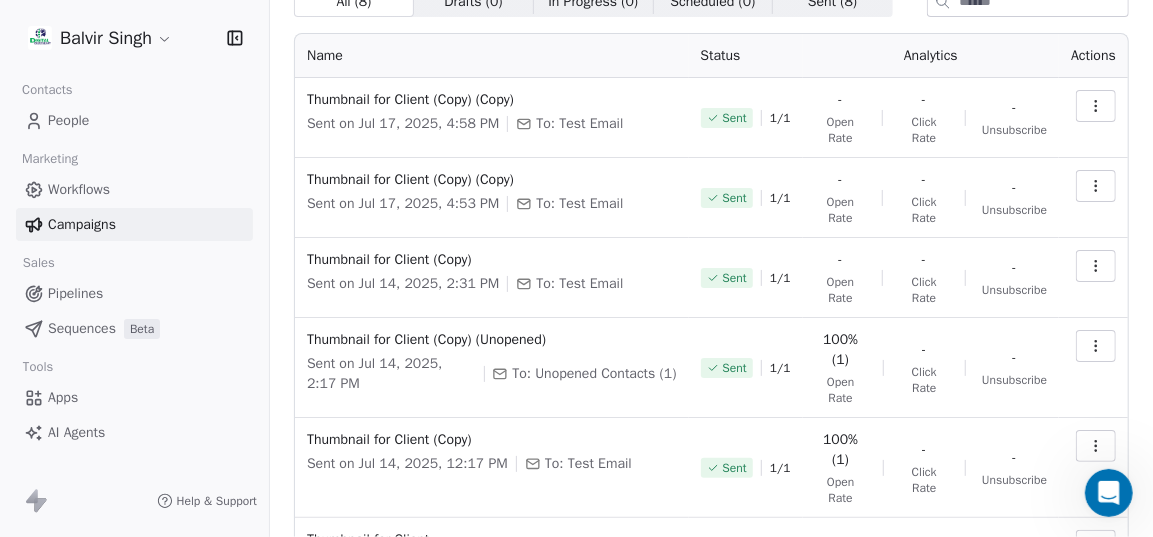 click 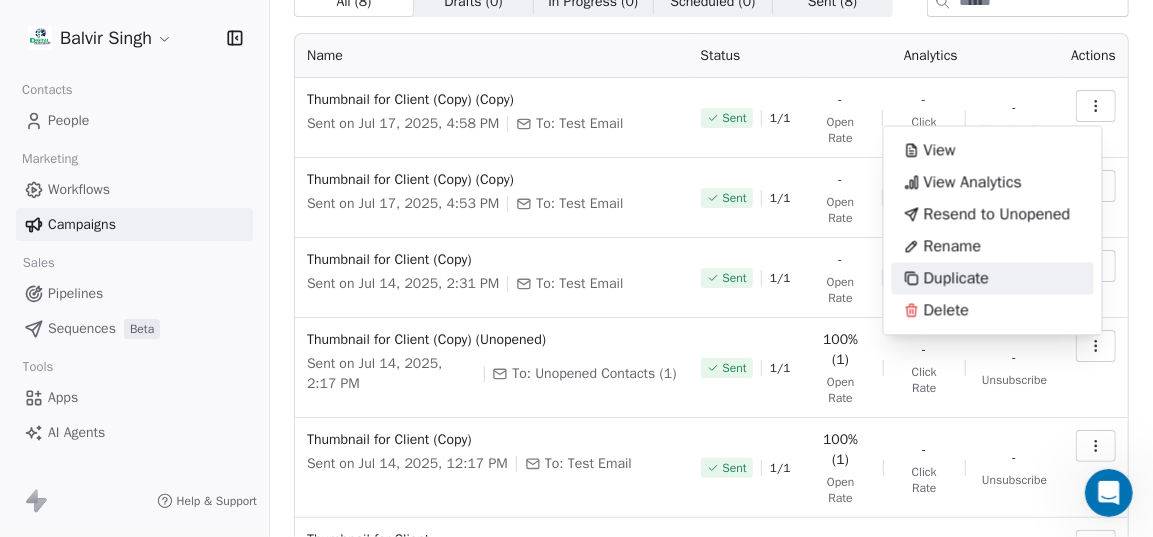 click on "Duplicate" at bounding box center (946, 278) 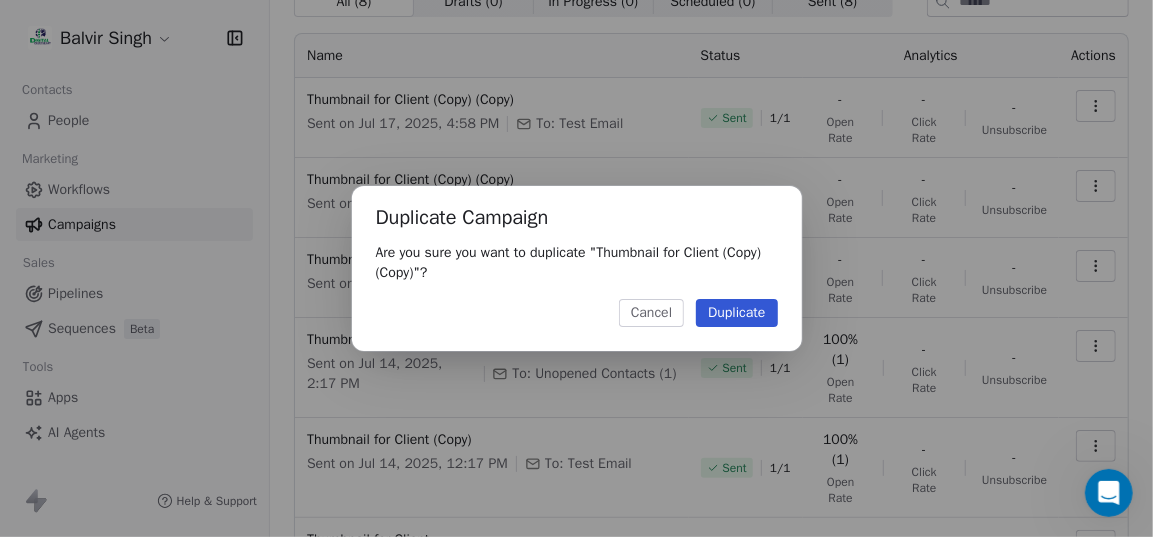 click on "Duplicate" at bounding box center [736, 313] 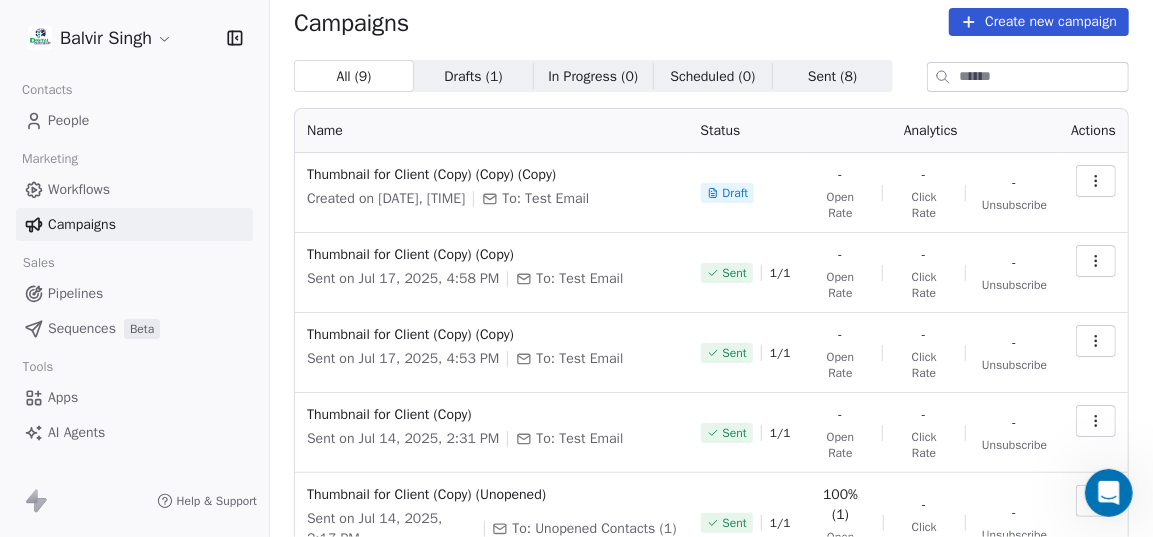 scroll, scrollTop: 0, scrollLeft: 0, axis: both 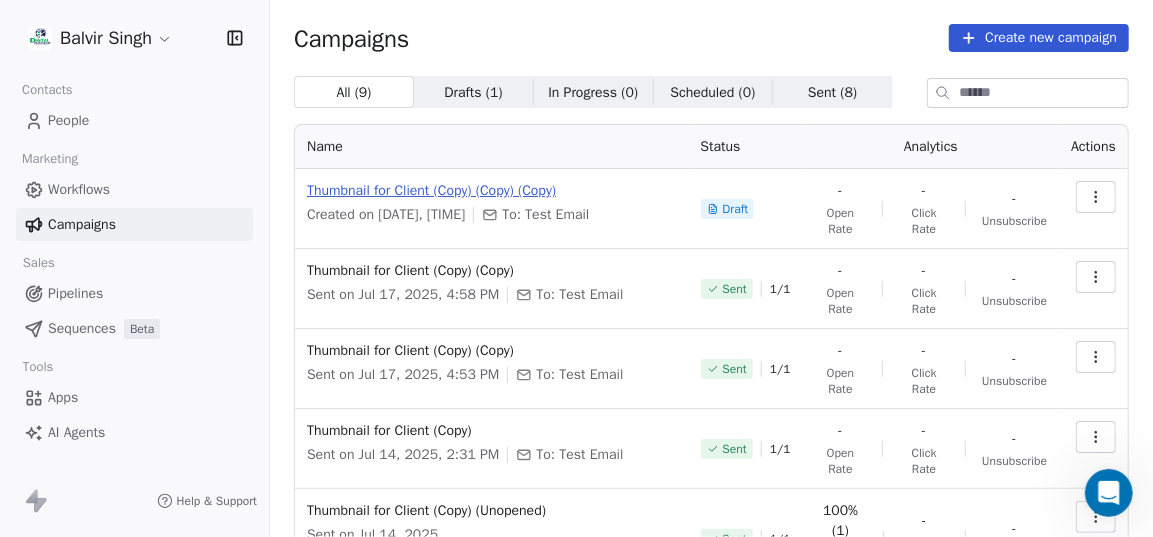 click on "Thumbnail for Client (Copy) (Copy) (Copy)" at bounding box center (492, 191) 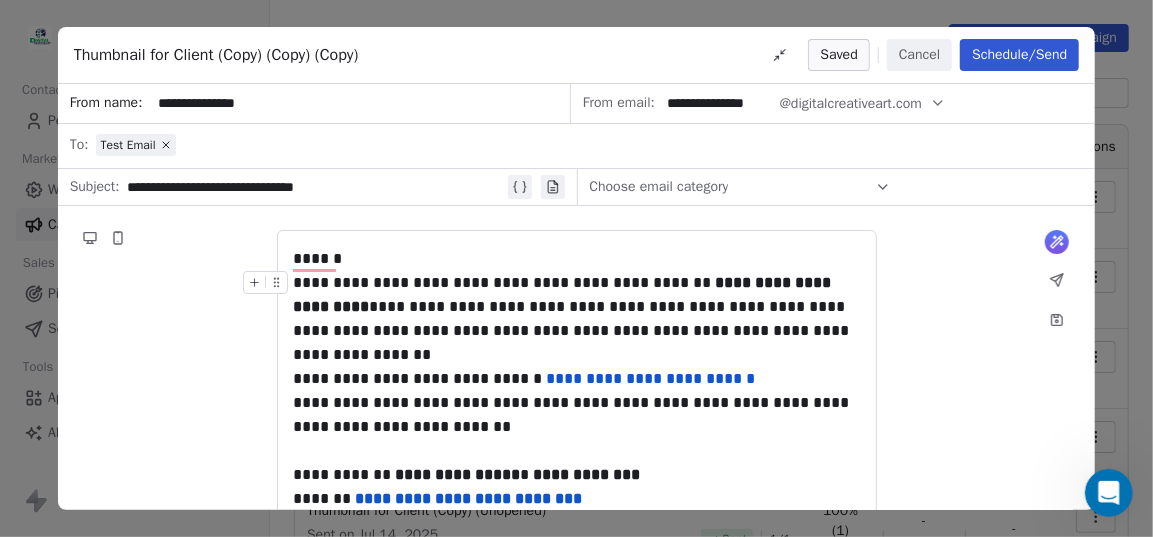 scroll, scrollTop: 82, scrollLeft: 0, axis: vertical 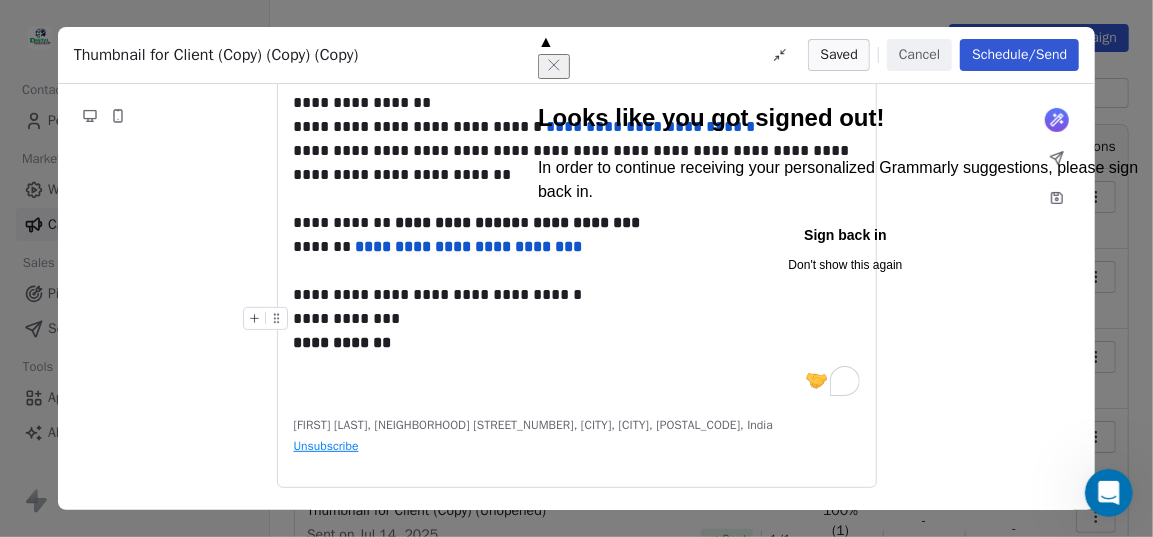 click at bounding box center [832, 381] 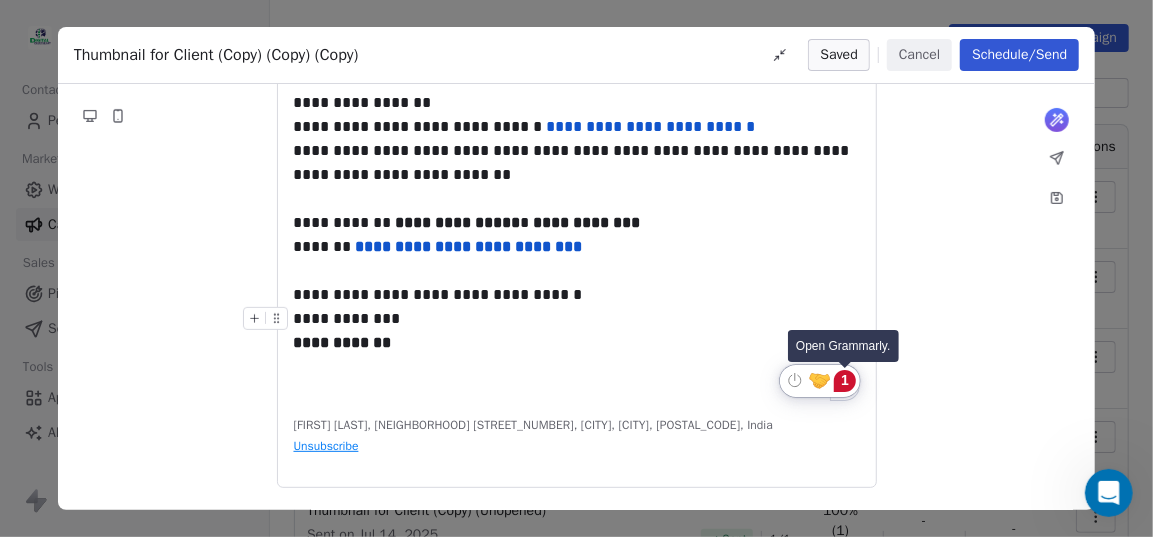 click 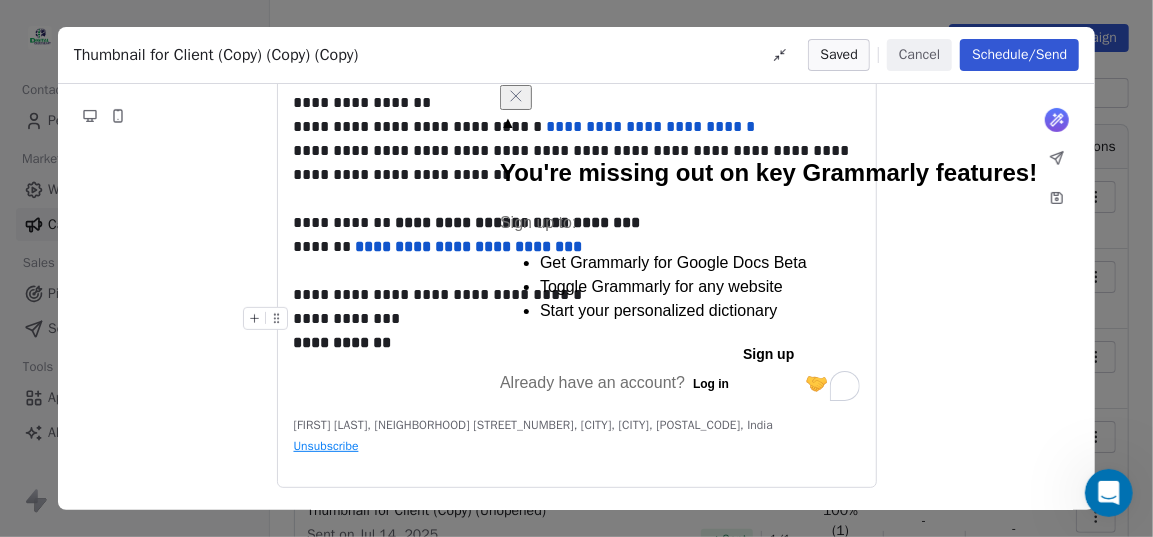 scroll, scrollTop: 252, scrollLeft: 0, axis: vertical 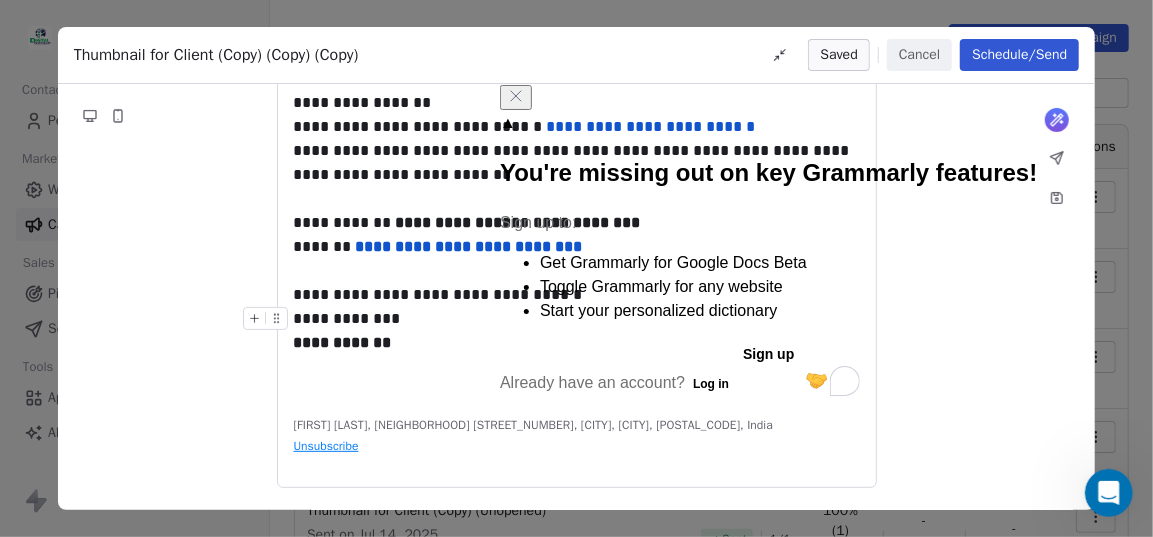 click at bounding box center [832, 381] 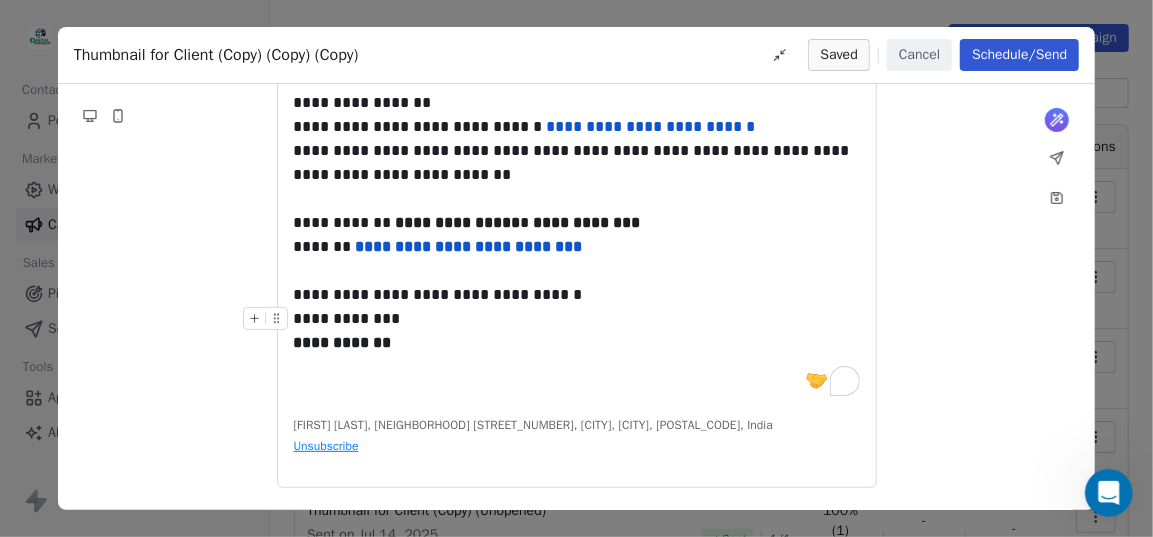 scroll, scrollTop: 105, scrollLeft: 0, axis: vertical 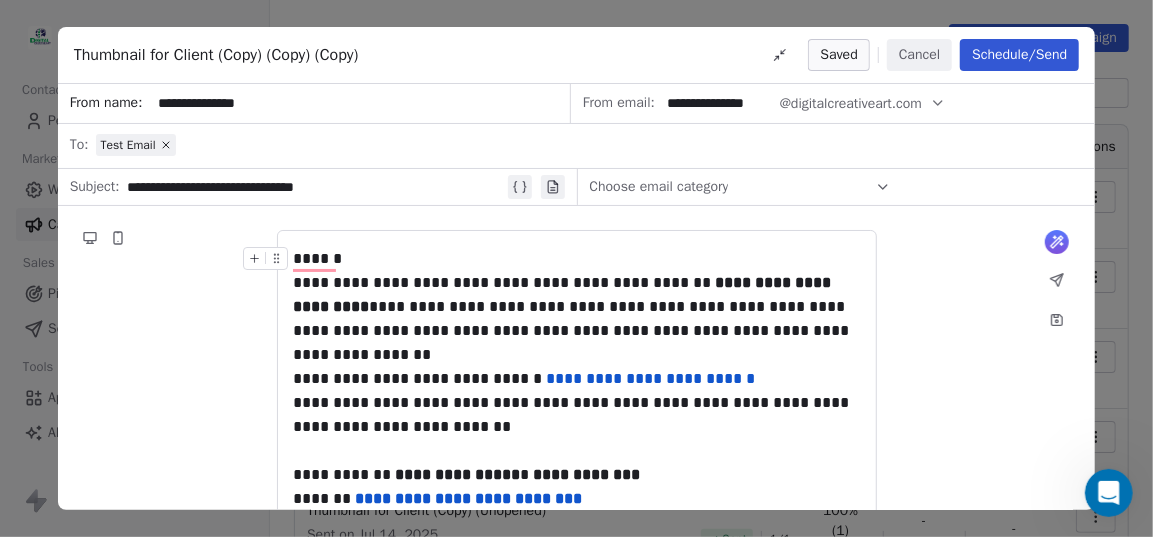 click on "Schedule/Send" at bounding box center [1019, 55] 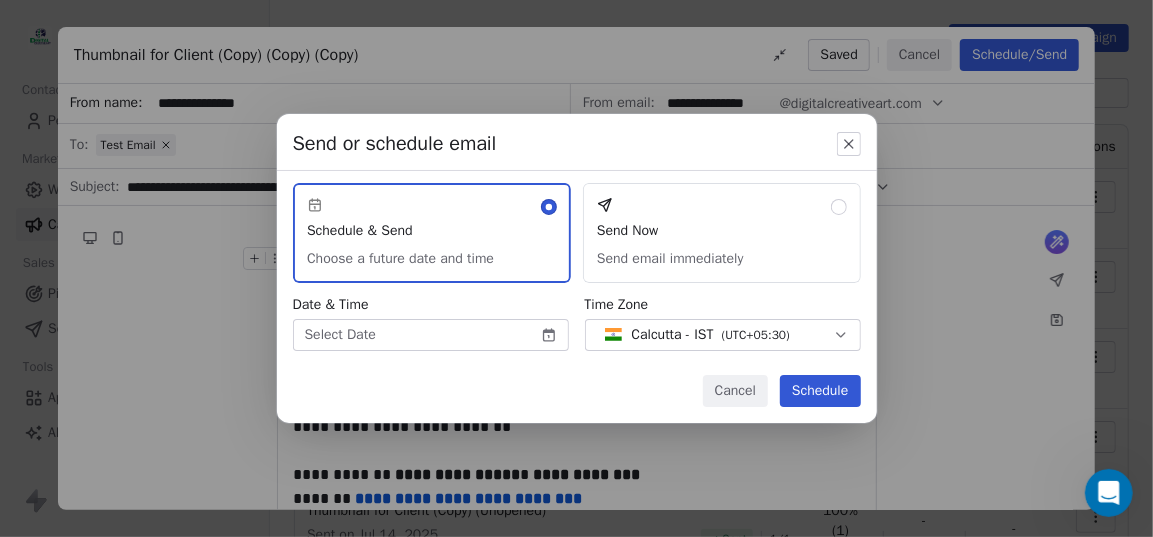 click on "Send Now Send email immediately" at bounding box center [722, 233] 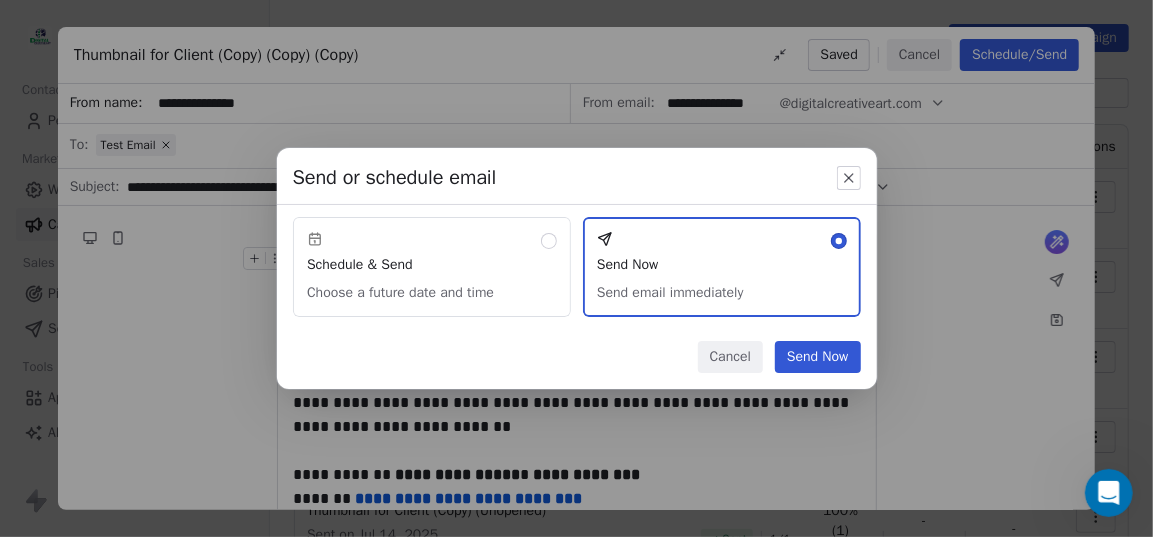 click on "Send Now" at bounding box center [818, 357] 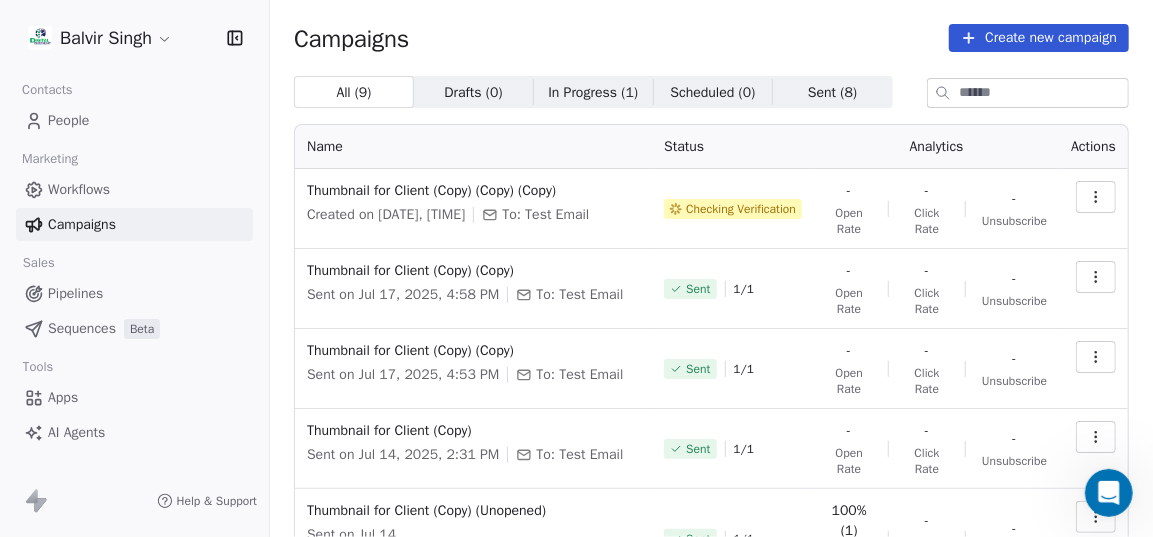 click 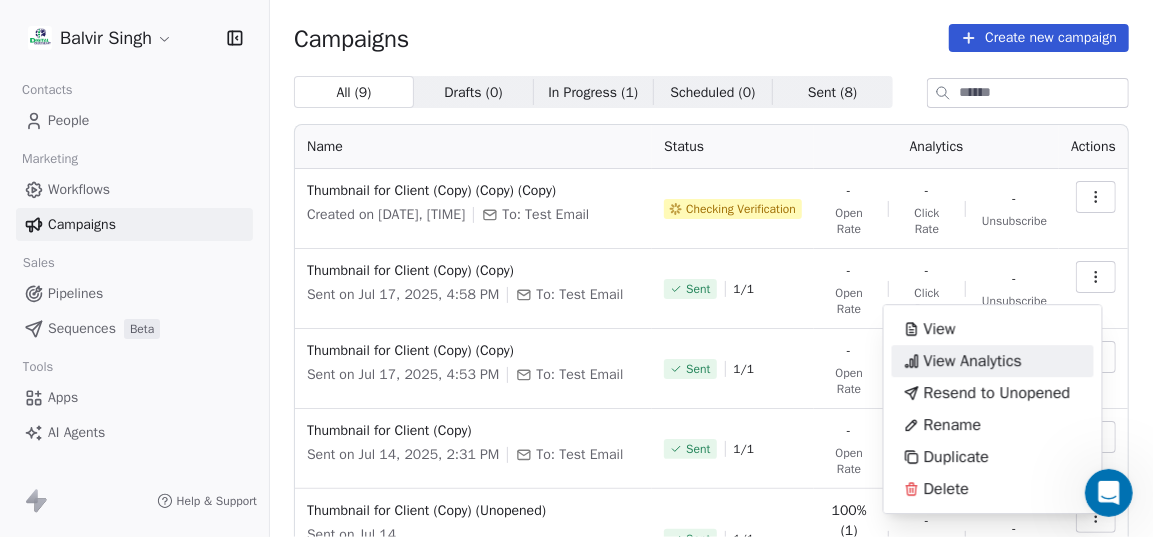 click on "View Analytics" at bounding box center [963, 361] 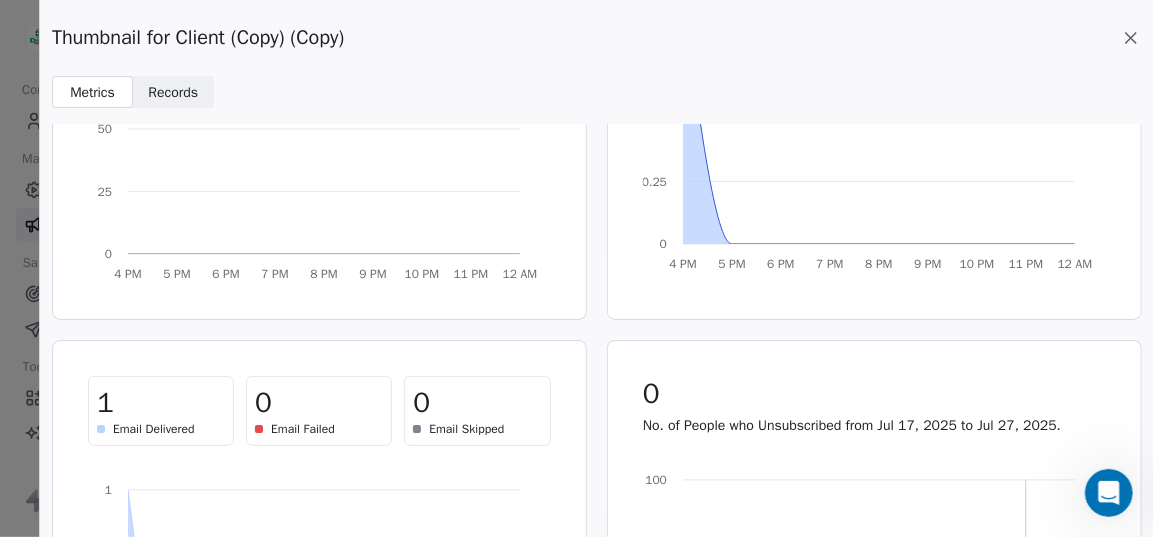scroll, scrollTop: 0, scrollLeft: 0, axis: both 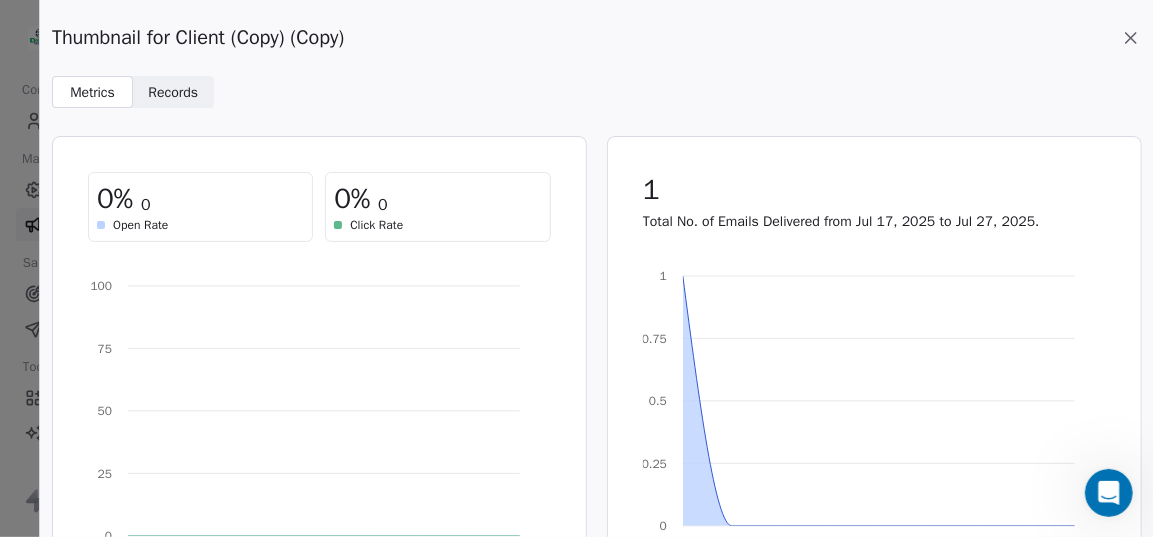 click 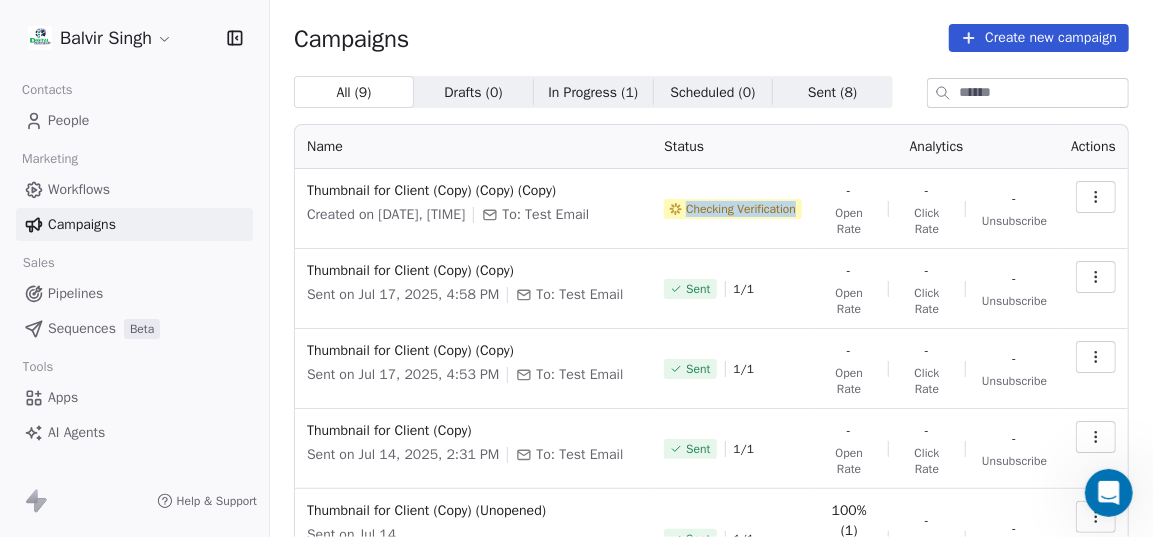 drag, startPoint x: 792, startPoint y: 214, endPoint x: 636, endPoint y: 212, distance: 156.01282 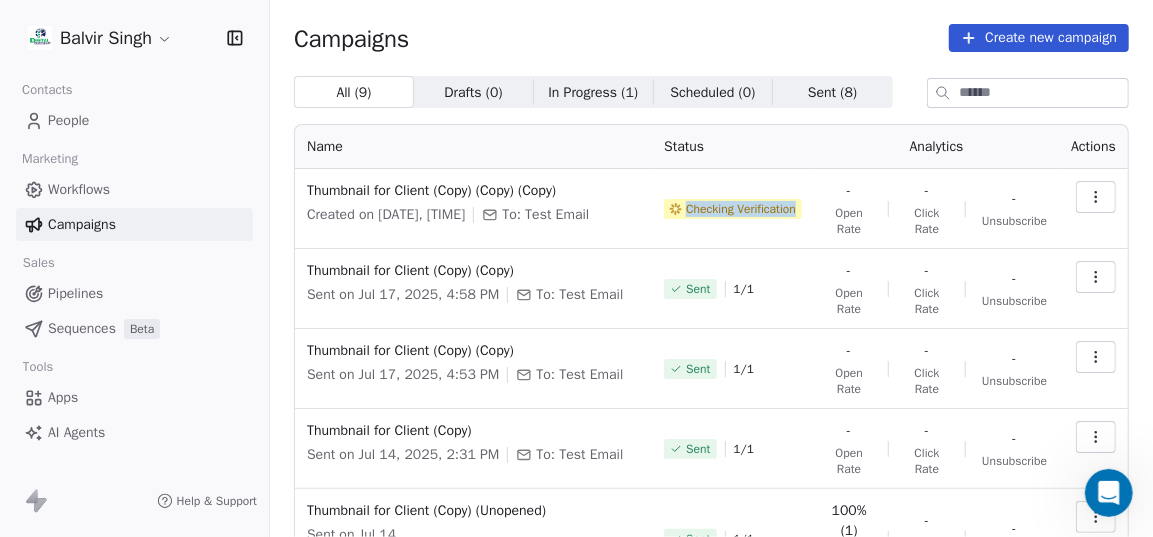 click on "Checking Verification" at bounding box center [733, 209] 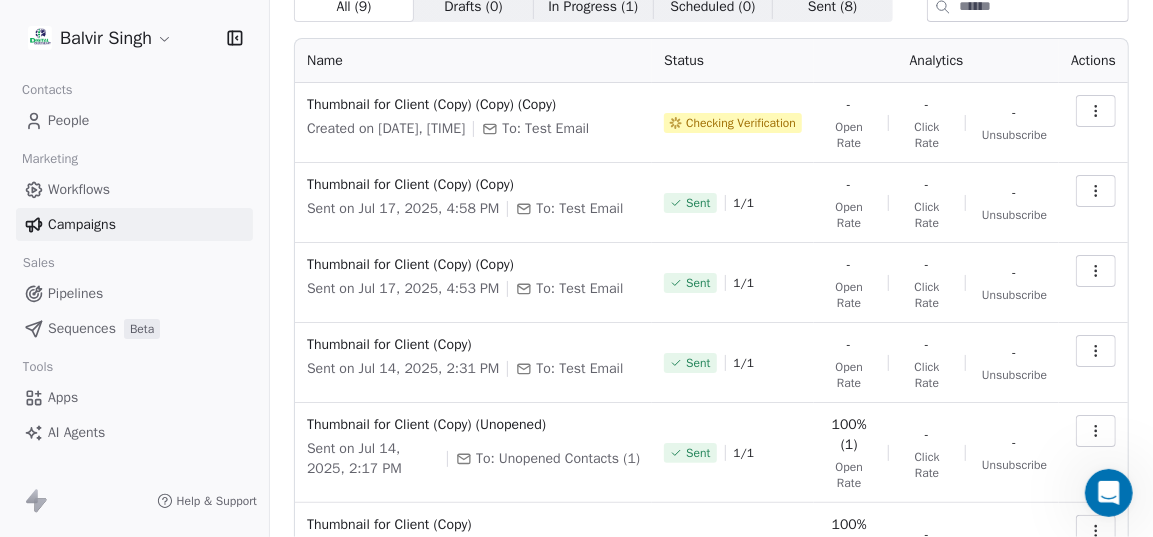 scroll, scrollTop: 0, scrollLeft: 0, axis: both 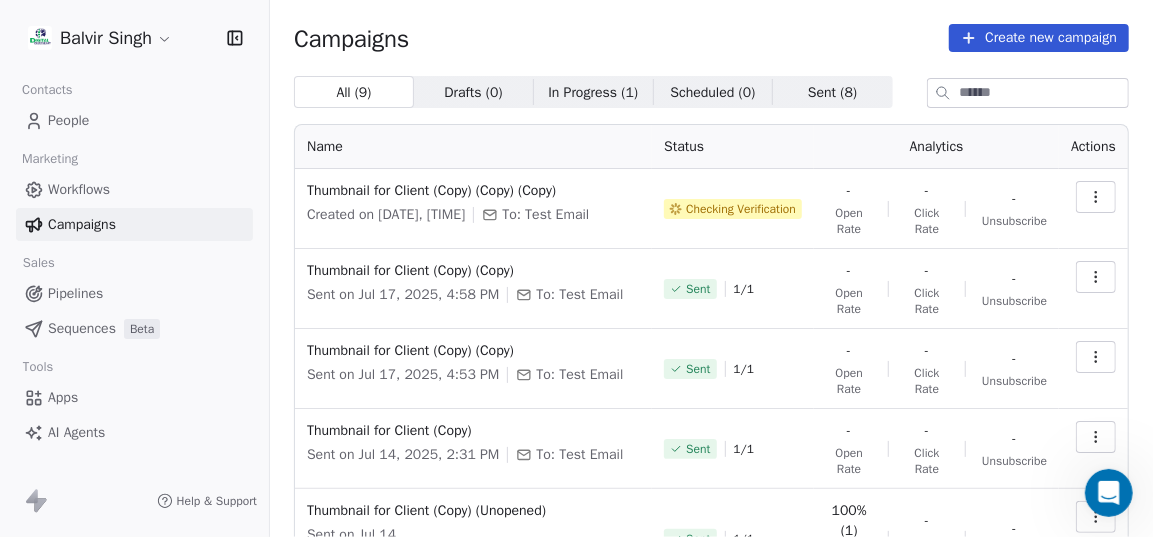 click on "Apps" at bounding box center (134, 397) 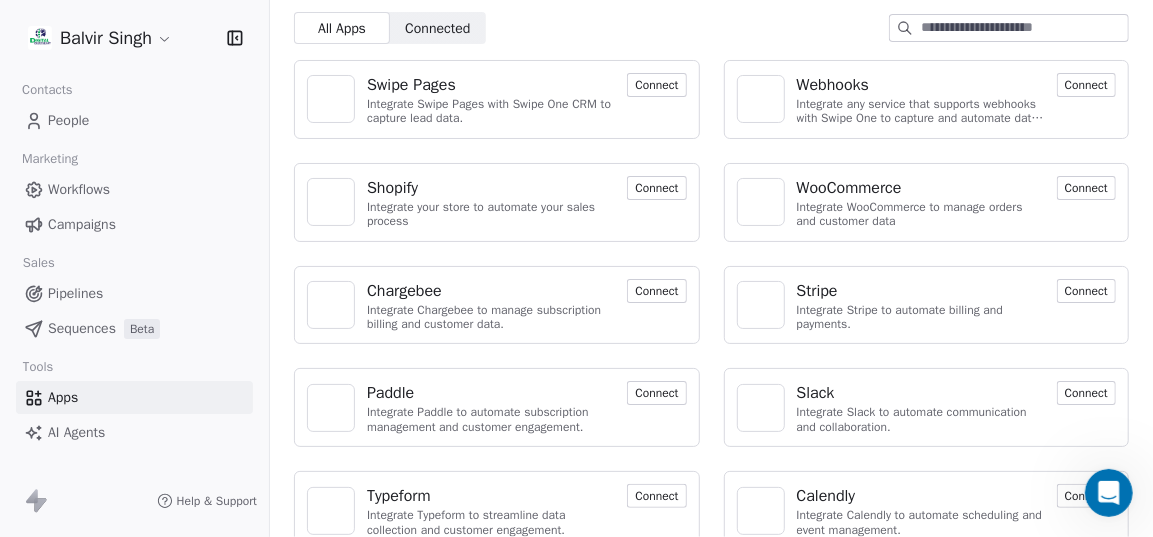 scroll, scrollTop: 0, scrollLeft: 0, axis: both 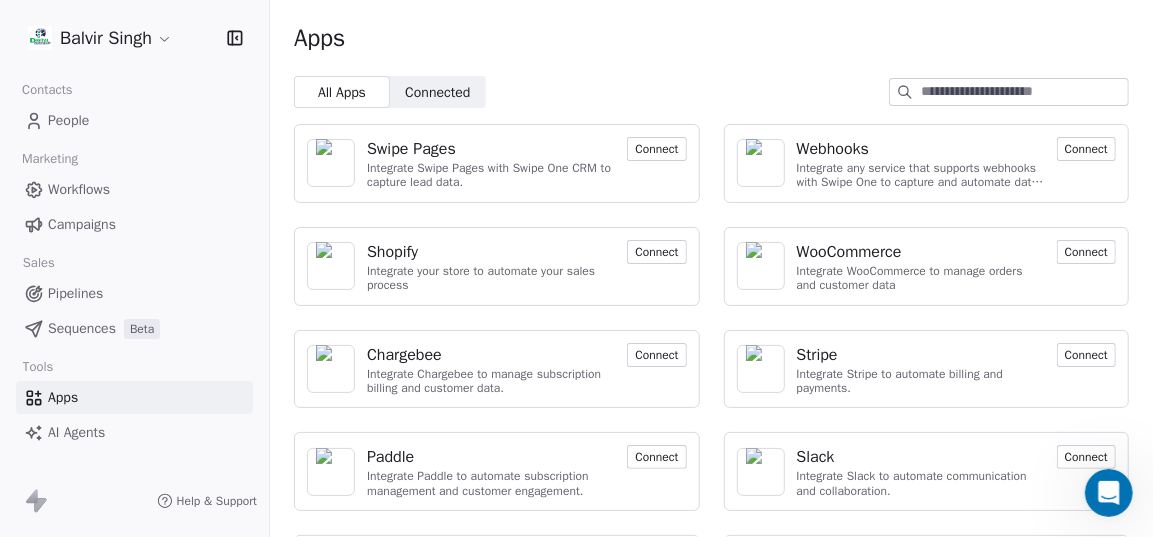 click on "AI Agents" at bounding box center [76, 432] 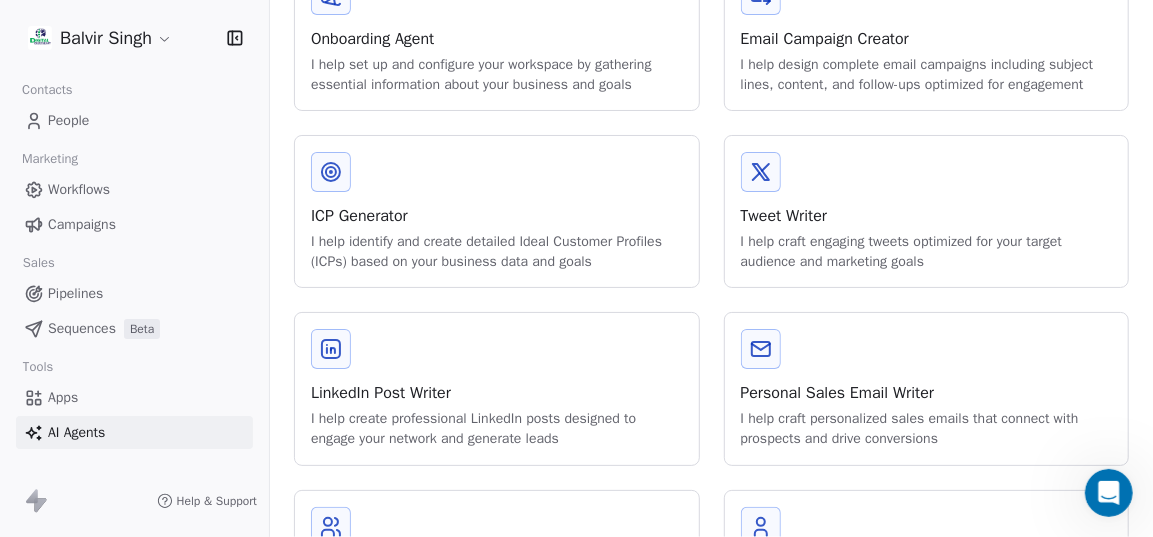 scroll, scrollTop: 0, scrollLeft: 0, axis: both 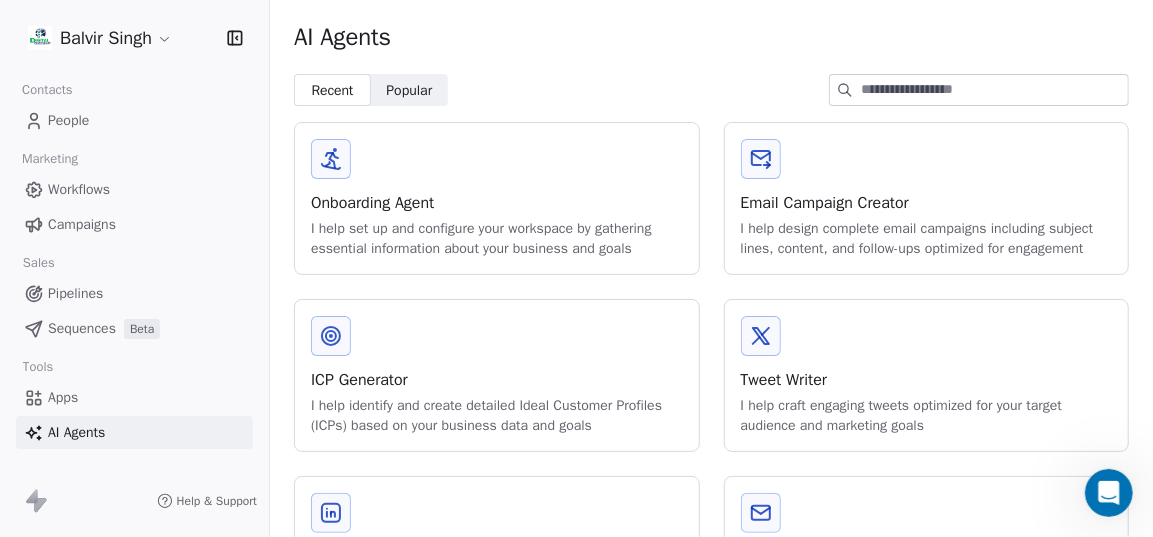 click on "Campaigns" at bounding box center [134, 224] 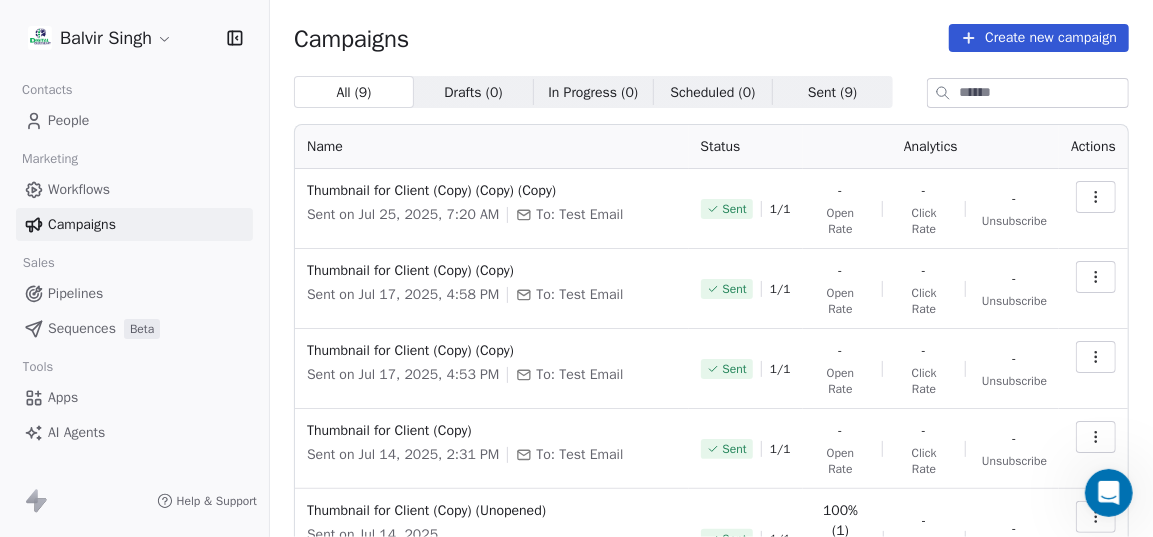 click on "People" at bounding box center (134, 120) 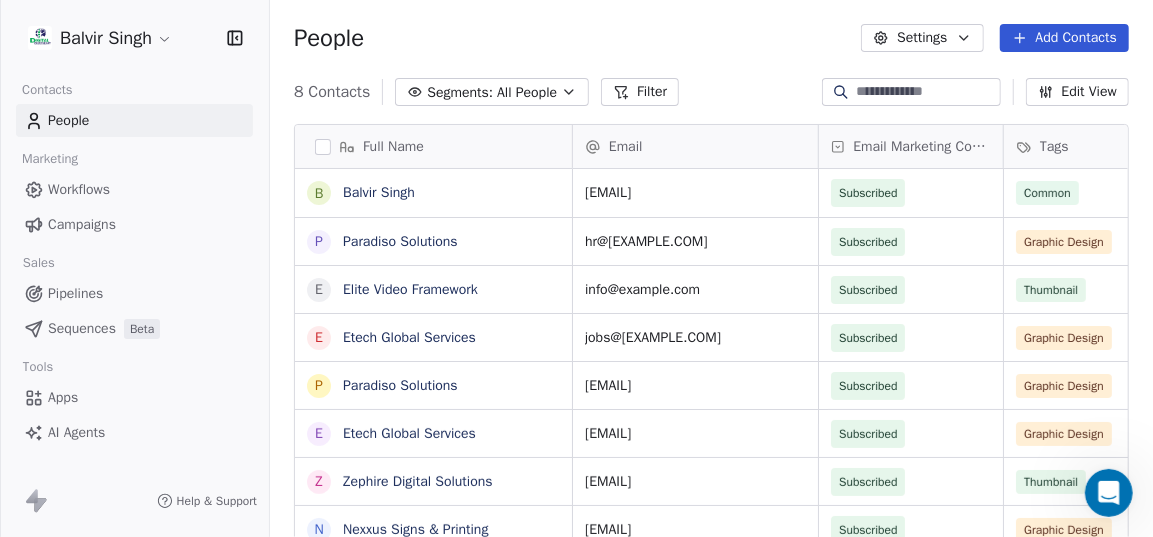 scroll, scrollTop: 15, scrollLeft: 14, axis: both 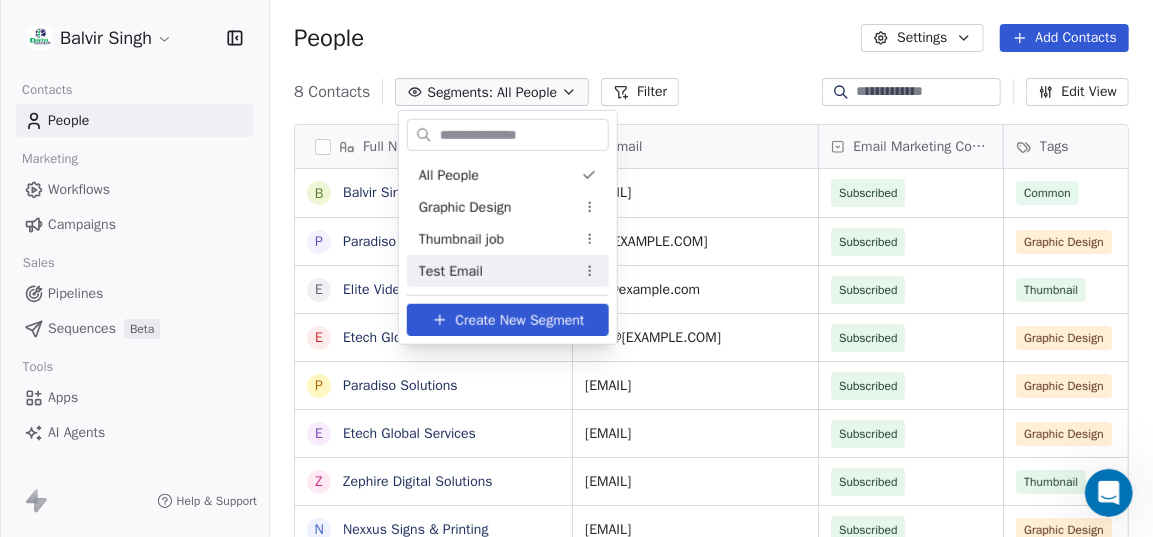click on "Test Email" at bounding box center (508, 271) 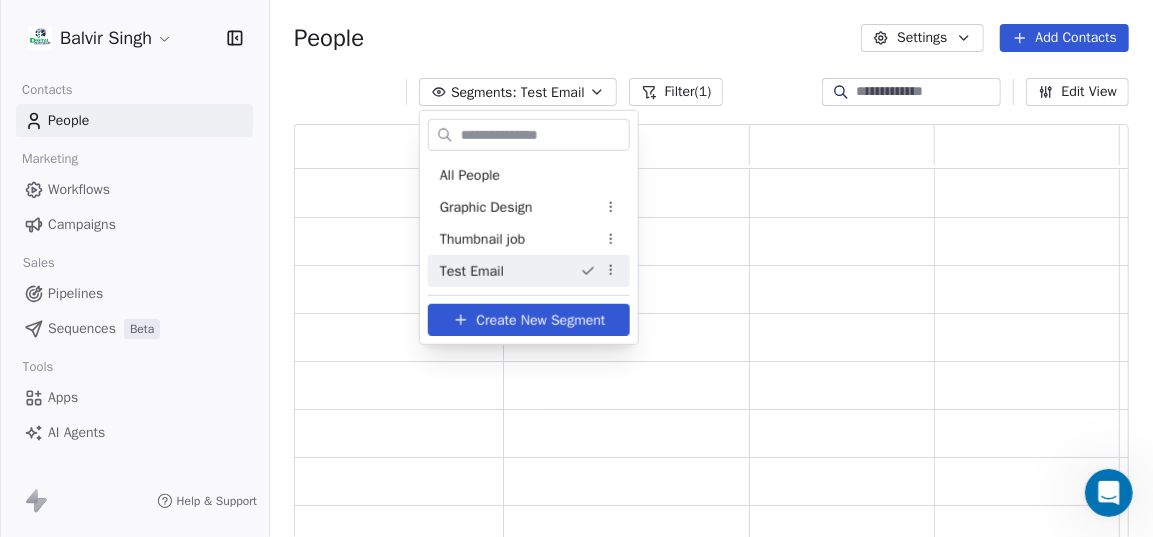scroll, scrollTop: 14, scrollLeft: 14, axis: both 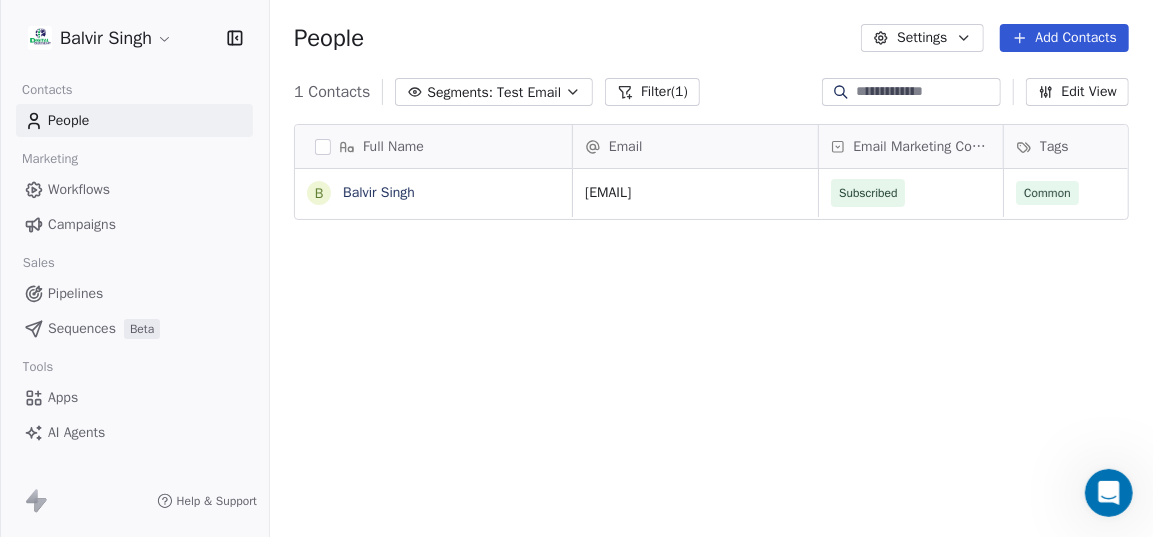 click on "Campaigns" at bounding box center [82, 224] 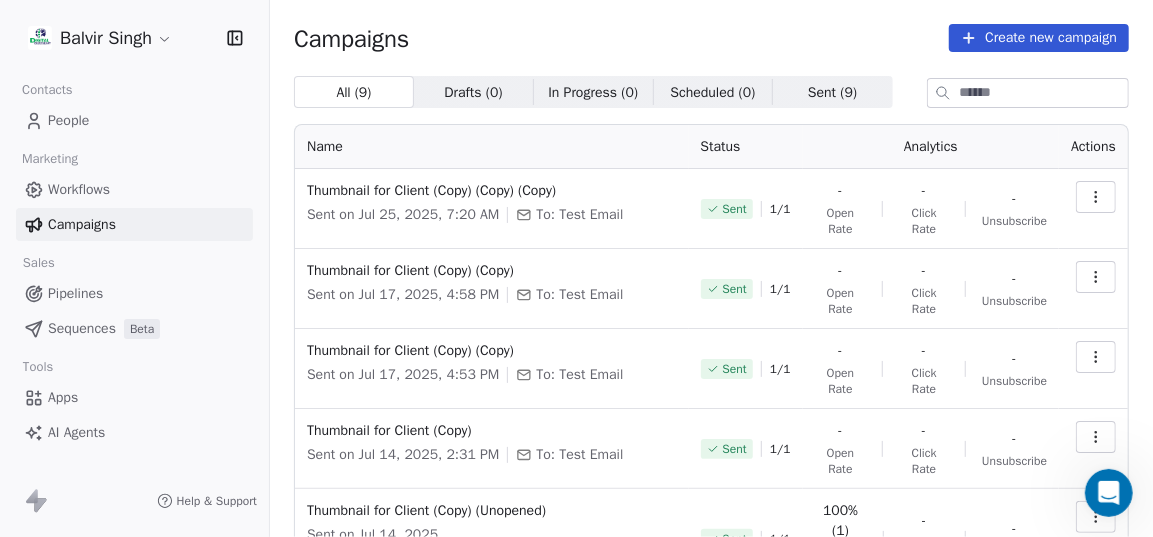 click 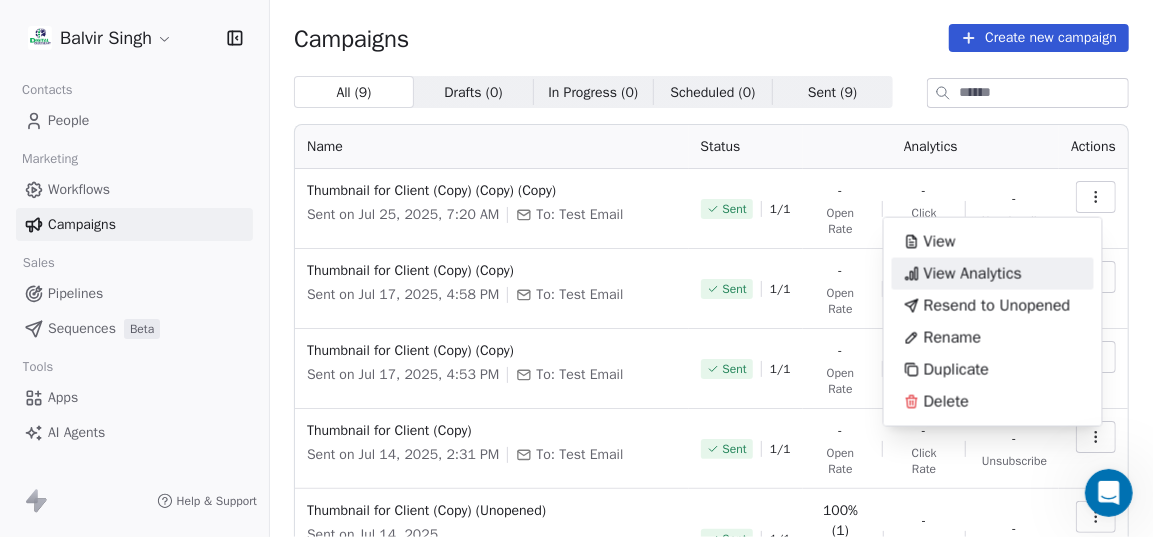 click on "View Analytics" at bounding box center (973, 274) 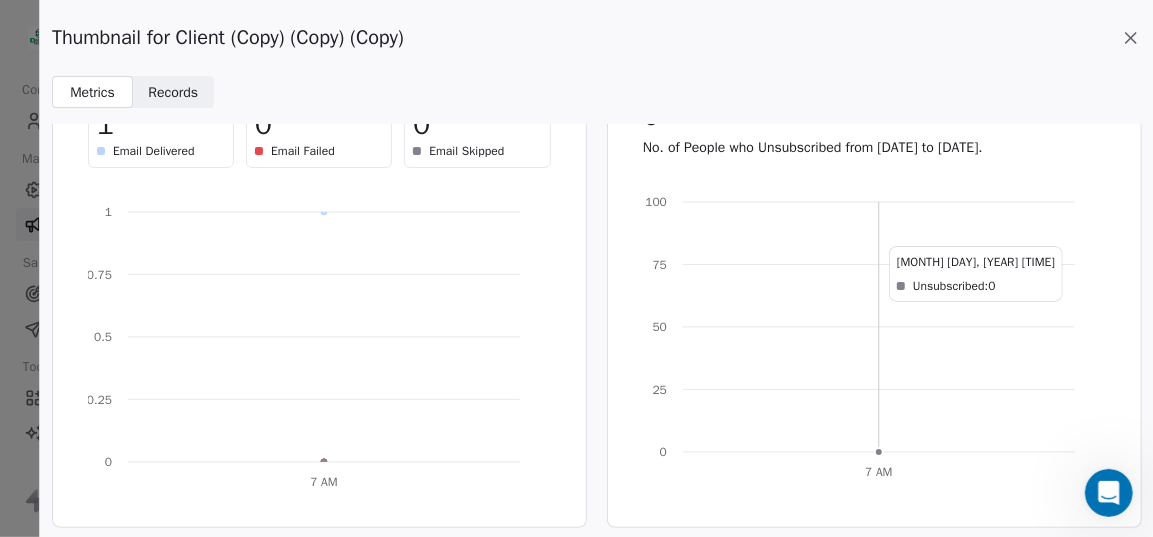 scroll, scrollTop: 0, scrollLeft: 0, axis: both 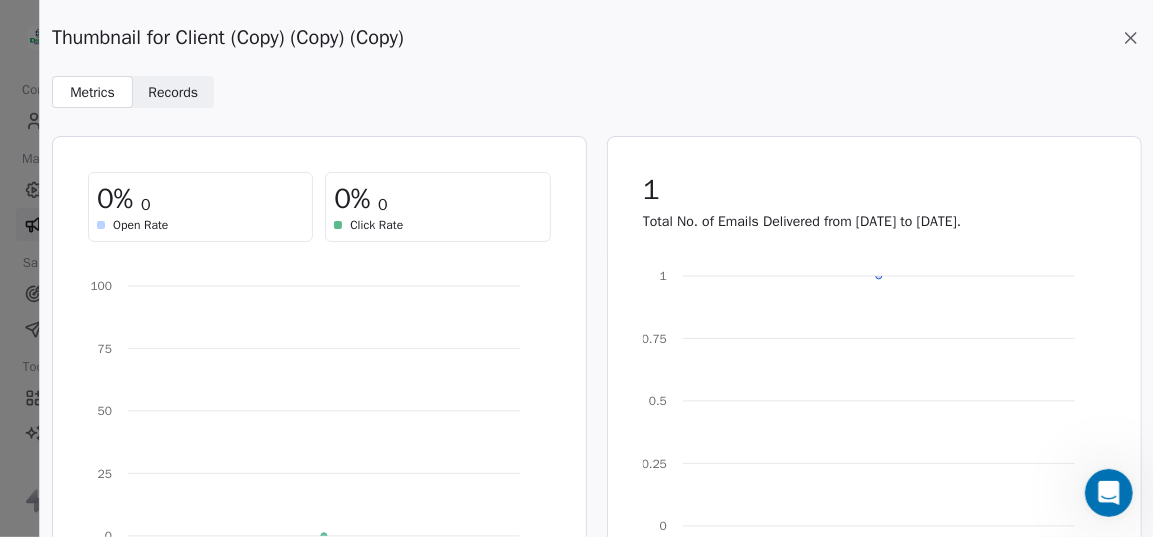 click 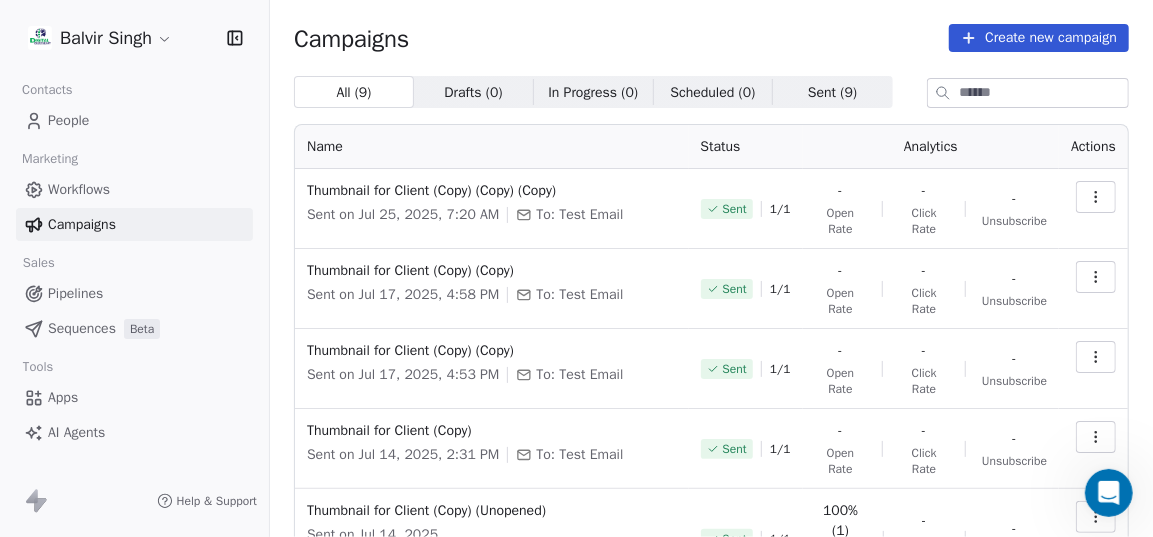 click 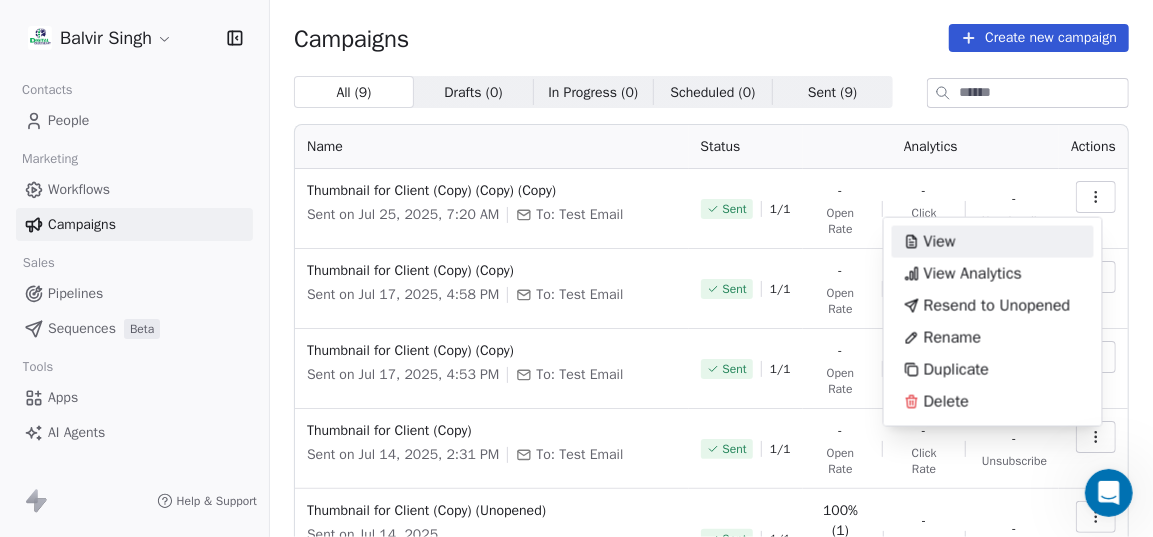 click on "[FIRST] [LAST] Contacts People Marketing Workflows Campaigns Sales Pipelines Sequences Beta Tools Apps AI Agents Help & Support Campaigns  Create new campaign All ( 9 ) All ( 9 ) Drafts ( 0 ) Drafts ( 0 ) In Progress ( 0 ) In Progress ( 0 ) Scheduled ( 0 ) Scheduled ( 0 ) Sent ( 9 ) Sent ( 9 ) Name Status Analytics Actions Thumbnail for Client (Copy) (Copy) (Copy) Sent on [DATE], [TIME] To: [EMAIL]  Sent 1 / 1 - Open Rate - Click Rate - Unsubscribe Thumbnail for Client (Copy) (Copy) Sent on [DATE], [TIME] To: [EMAIL]  Sent 1 / 1 - Open Rate - Click Rate - Unsubscribe Thumbnail for Client (Copy) (Copy) Sent on [DATE], [TIME] To: [EMAIL]  Sent 1 / 1 - Open Rate - Click Rate - Unsubscribe Thumbnail for Client (Copy) Sent on [DATE], [TIME] To: [EMAIL]  Sent 1 / 1 - Open Rate - Click Rate - Unsubscribe Thumbnail for Client (Copy) (Unopened) Sent on [DATE], [TIME] To: Unopened Contacts (1) Sent 1 / 1 100% (1) Open Rate - Click Rate - Unsubscribe To: [EMAIL]  Sent 1" at bounding box center (576, 281) 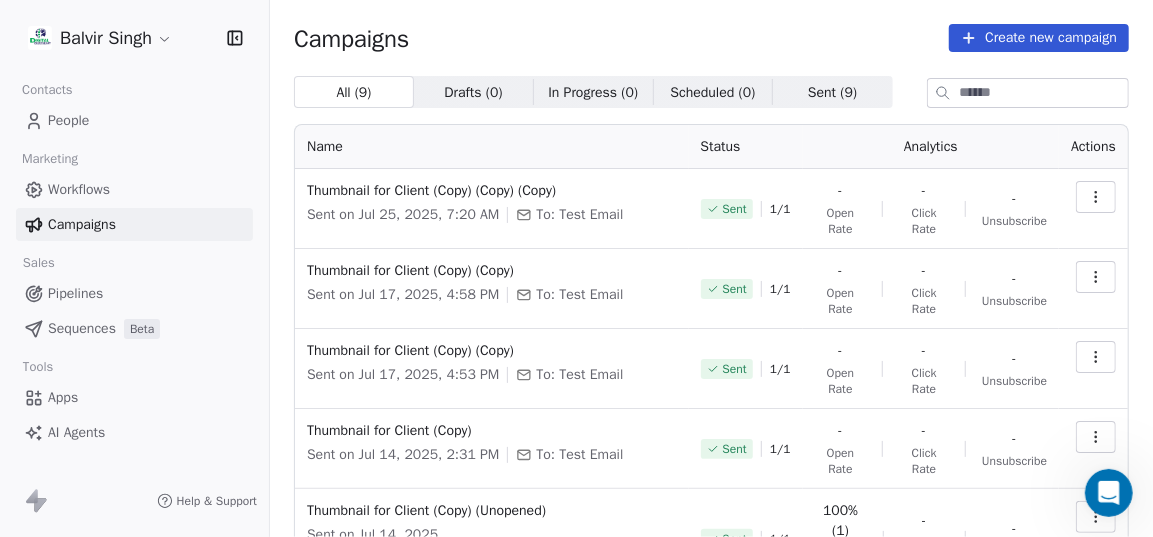 click on "Campaigns  Create new campaign All ( 9 ) All ( 9 ) Drafts ( 0 ) Drafts ( 0 ) In Progress ( 0 ) In Progress ( 0 ) Scheduled ( 0 ) Scheduled ( 0 ) Sent ( 9 ) Sent ( 9 ) Name Status Analytics Actions Thumbnail for Client (Copy) (Copy) (Copy) Sent on [DATE], [TIME] To: [EMAIL]  Sent 1 / 1 - Open Rate - Click Rate - Unsubscribe Thumbnail for Client (Copy) (Copy) Sent on [DATE], [TIME] To: [EMAIL]  Sent 1 / 1 - Open Rate - Click Rate - Unsubscribe Thumbnail for Client (Copy) (Copy) Sent on [DATE], [TIME] To: [EMAIL]  Sent 1 / 1 - Open Rate - Click Rate - Unsubscribe Thumbnail for Client (Copy) Sent on [DATE], [TIME] To: [EMAIL]  Sent 1 / 1 - Open Rate - Click Rate - Unsubscribe Thumbnail for Client (Copy) (Unopened) Sent on [DATE], [TIME] To: Unopened Contacts (1) Sent 1 / 1 100% (1) Open Rate - Click Rate - Unsubscribe Thumbnail for Client (Copy) Sent on [DATE], [TIME] To: [EMAIL]  Sent 1 / 1 100% (1) Open Rate - Click Rate - Unsubscribe To: [EMAIL]  1 /" at bounding box center [711, 507] 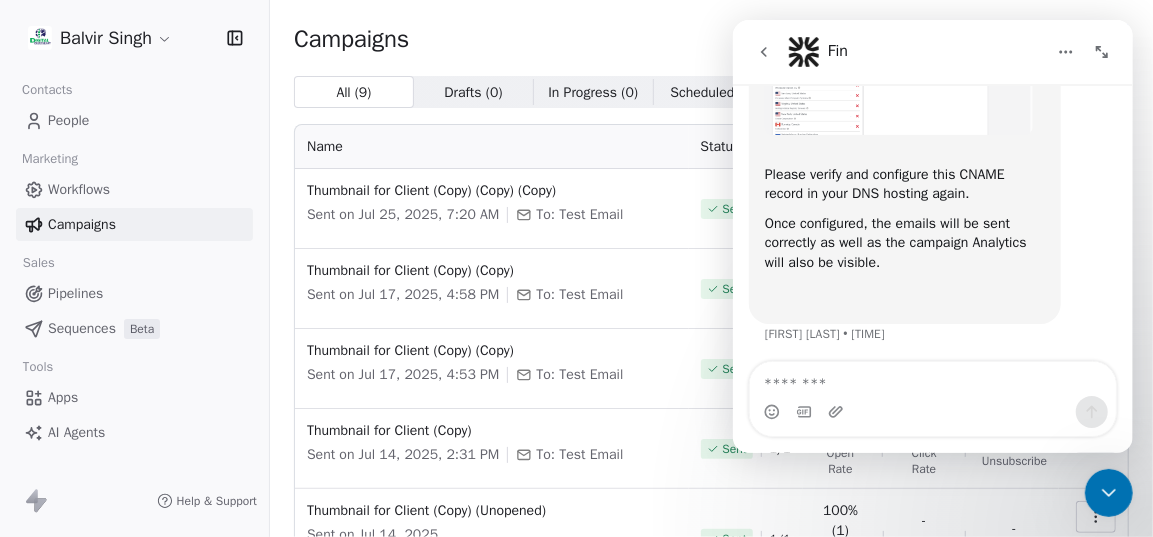 scroll, scrollTop: 1676, scrollLeft: 0, axis: vertical 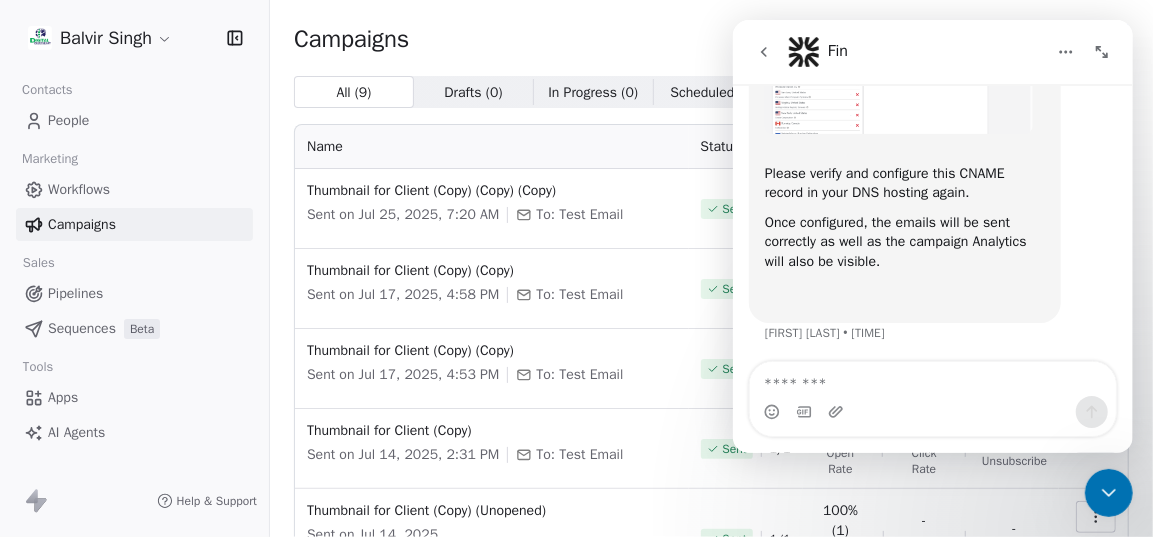 click at bounding box center (932, 379) 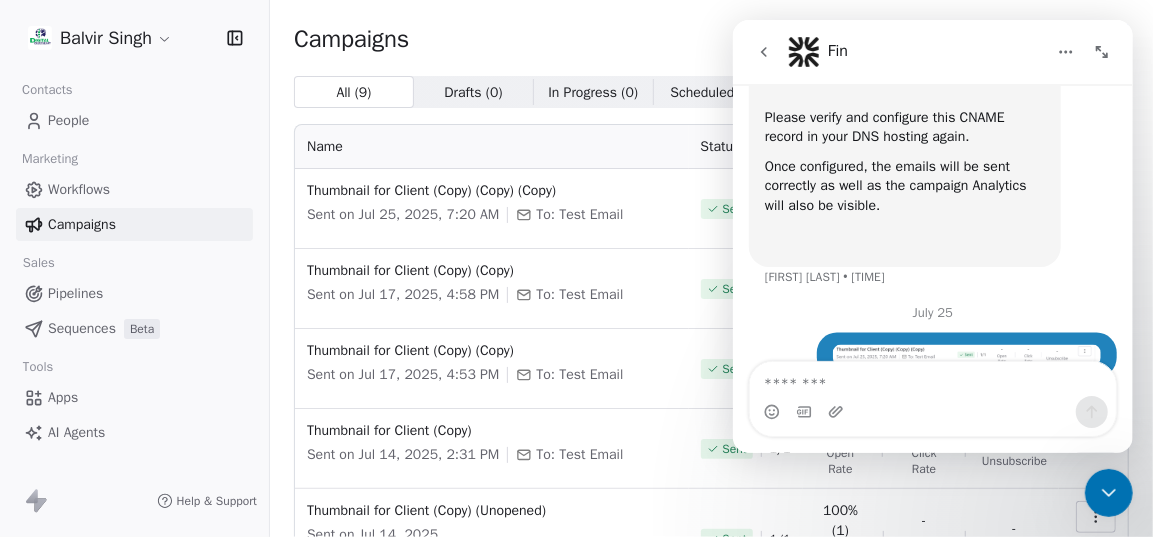 scroll, scrollTop: 1764, scrollLeft: 0, axis: vertical 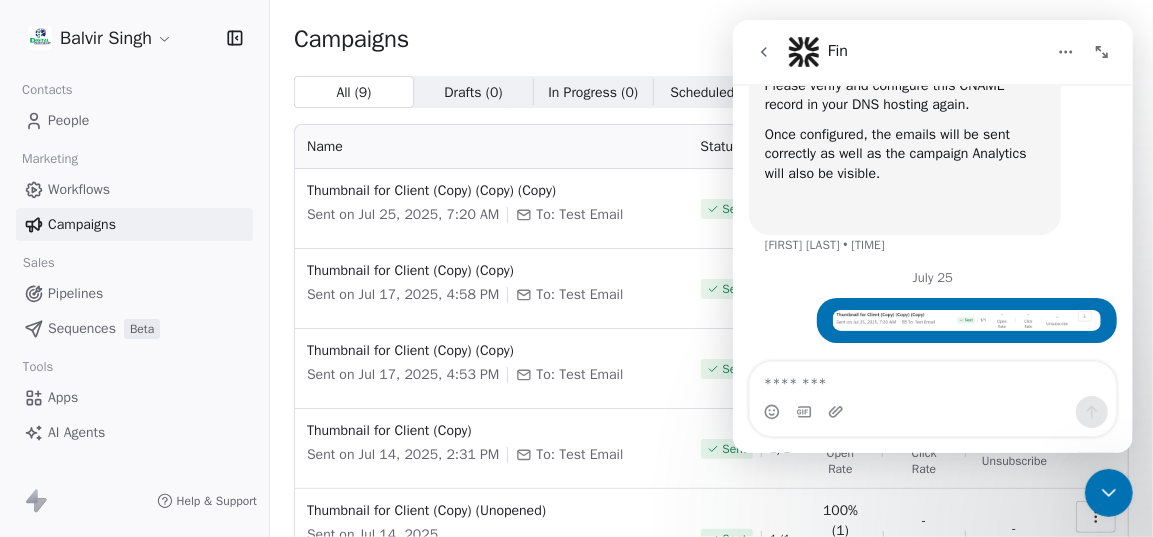 click at bounding box center [932, 379] 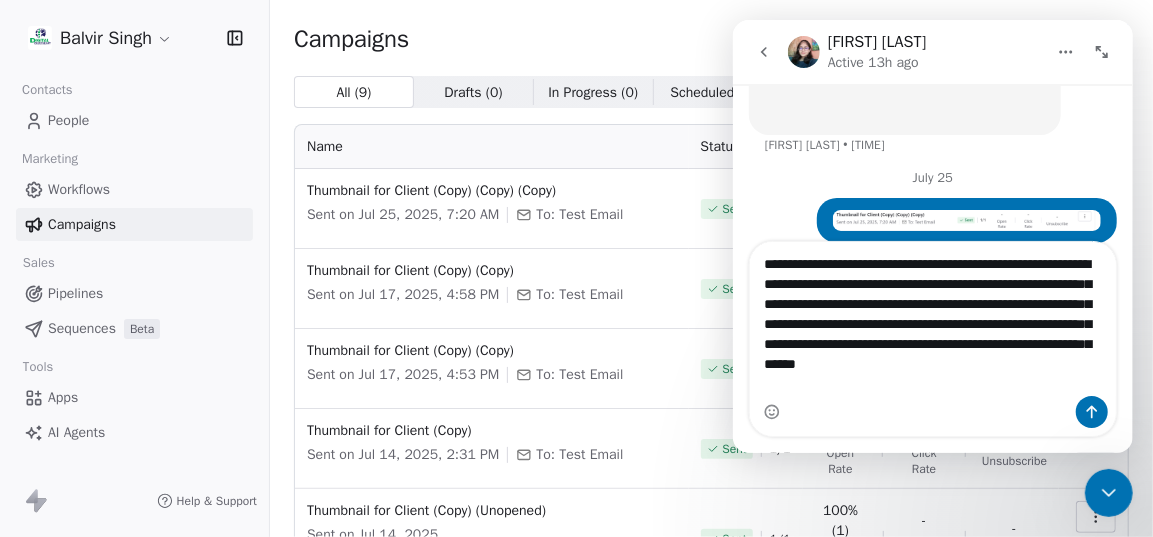 scroll, scrollTop: 1884, scrollLeft: 0, axis: vertical 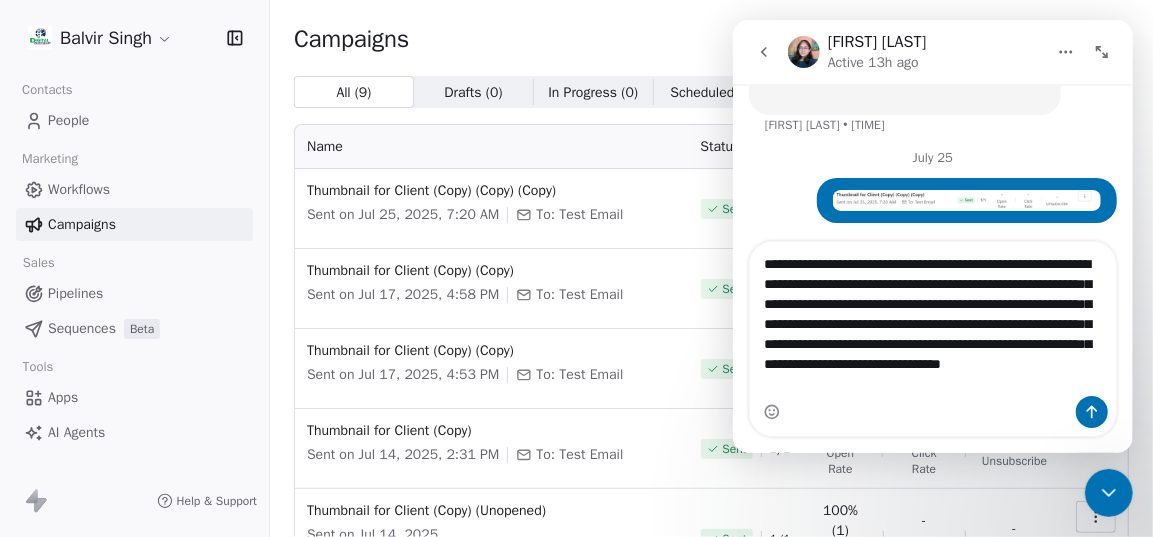 click on "**********" at bounding box center [932, 319] 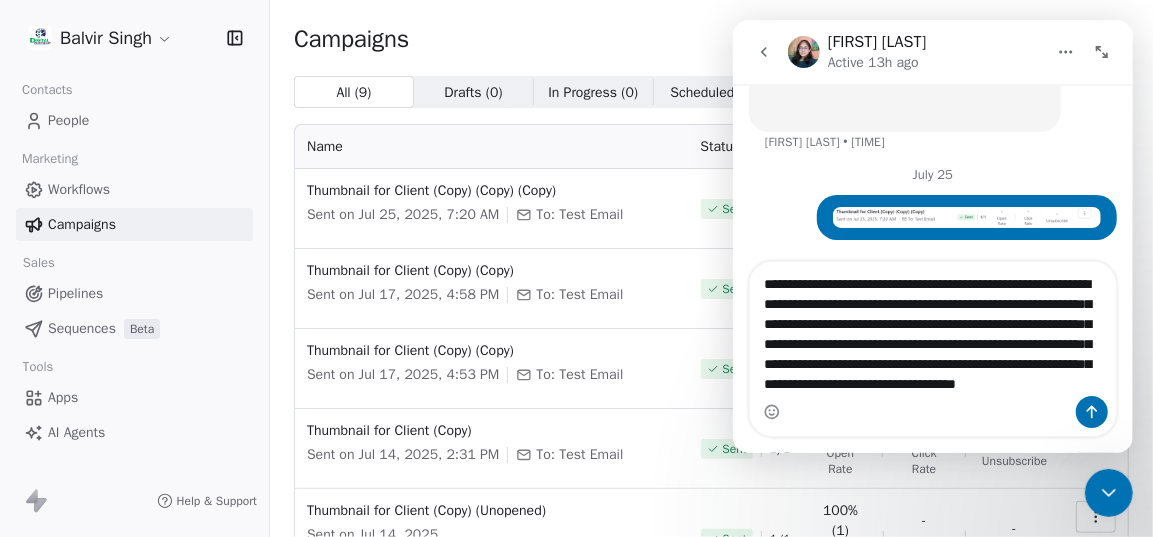 click on "**********" at bounding box center (932, 339) 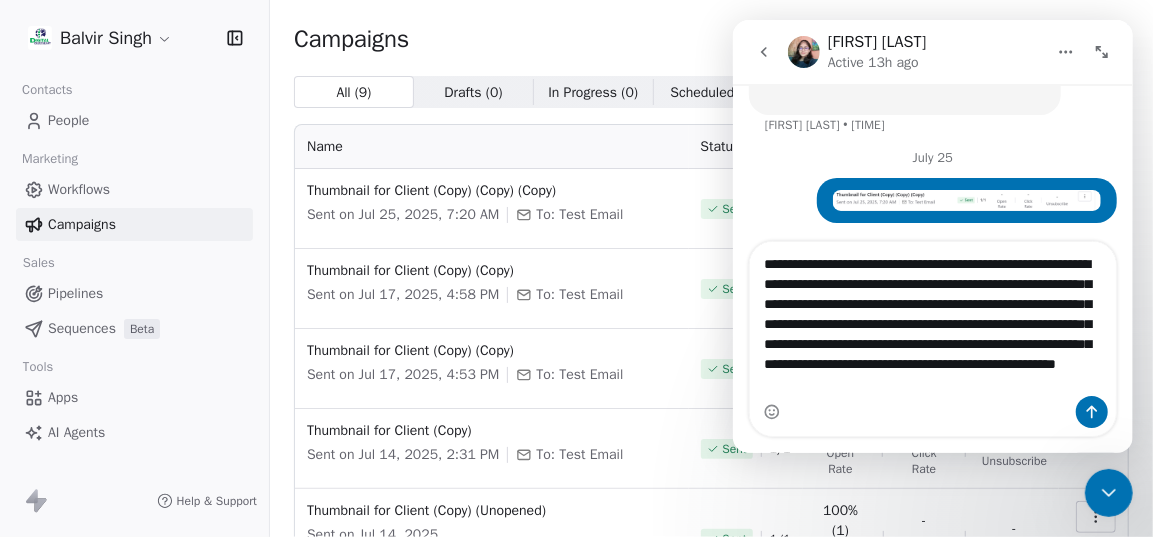 scroll, scrollTop: 13, scrollLeft: 0, axis: vertical 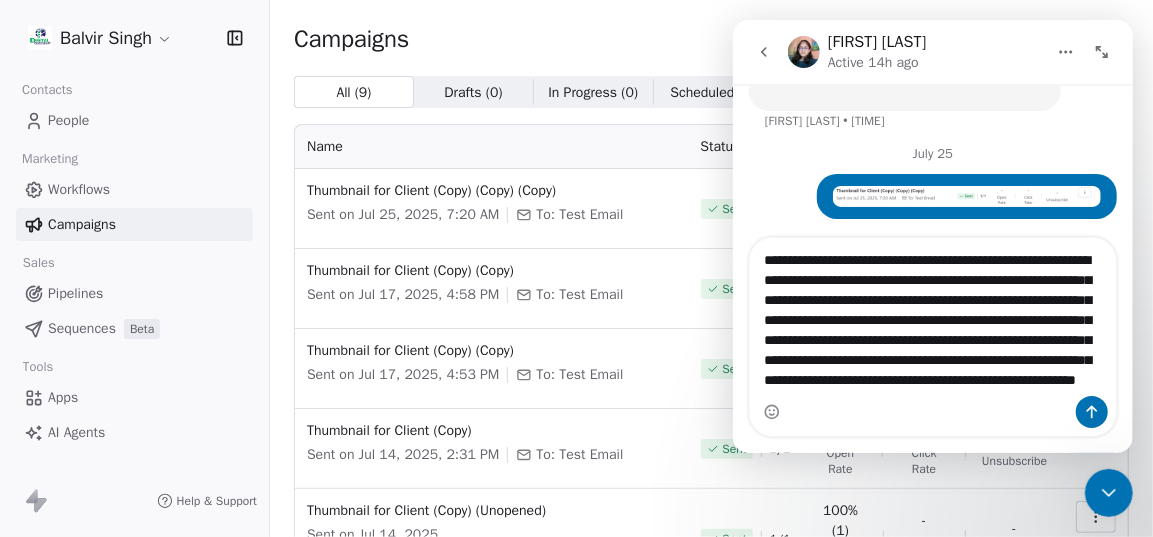 click on "**********" at bounding box center (932, 317) 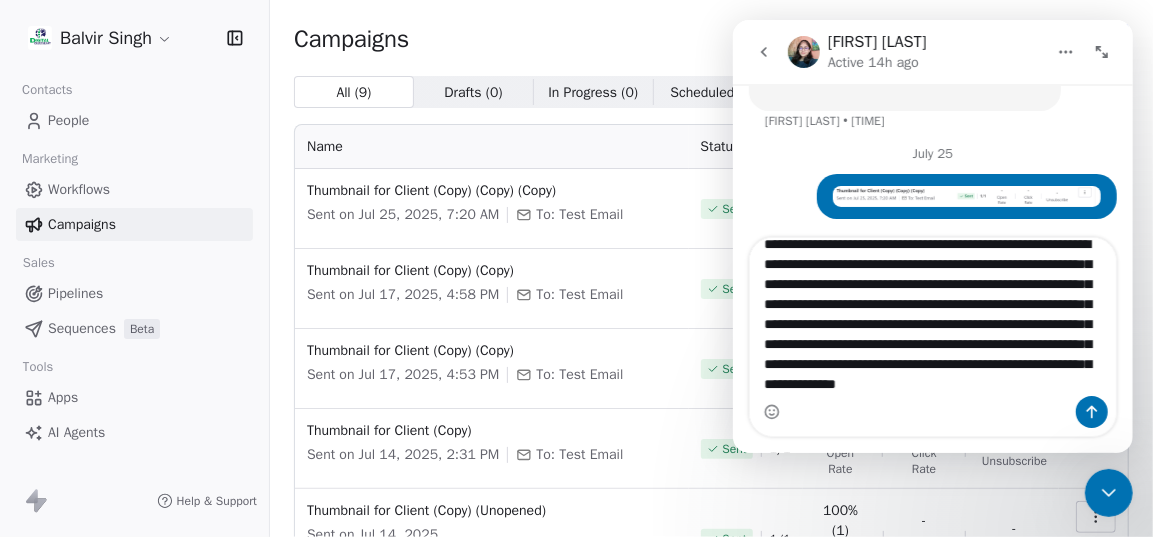 scroll, scrollTop: 55, scrollLeft: 0, axis: vertical 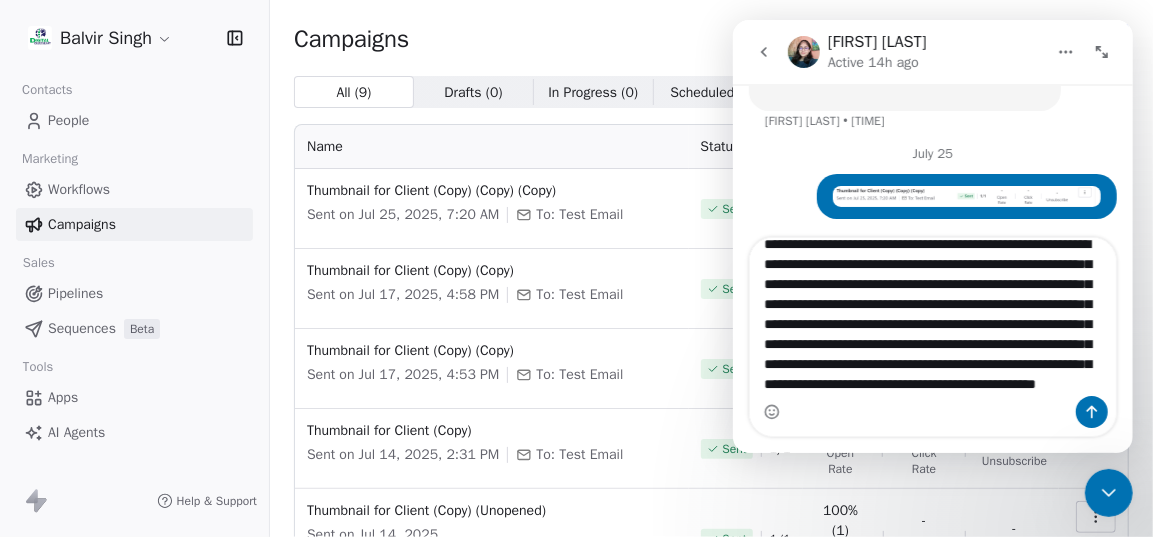 type on "**********" 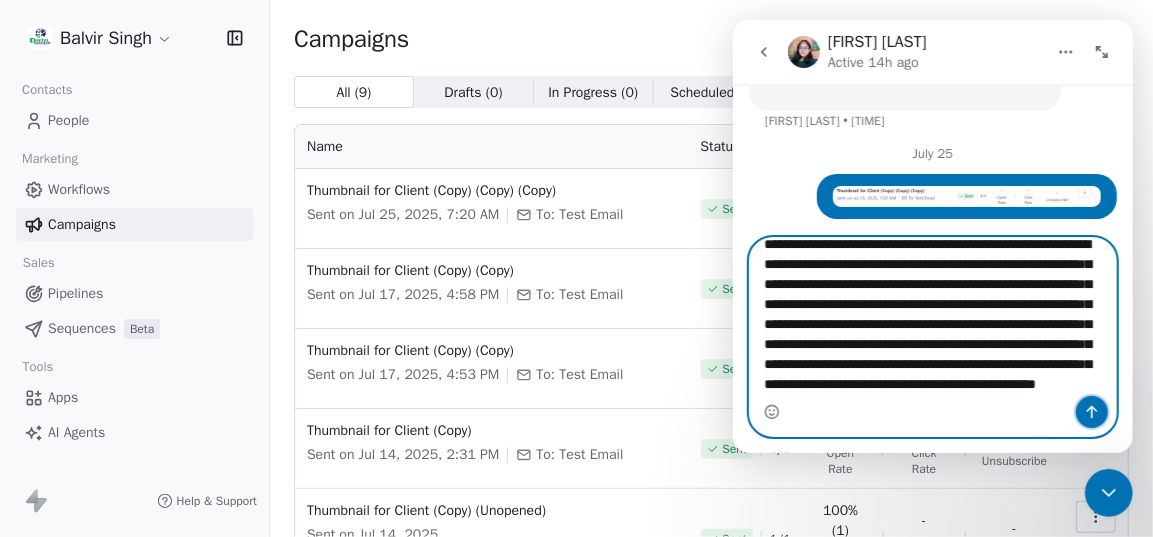 drag, startPoint x: 1092, startPoint y: 410, endPoint x: 1013, endPoint y: 418, distance: 79.40403 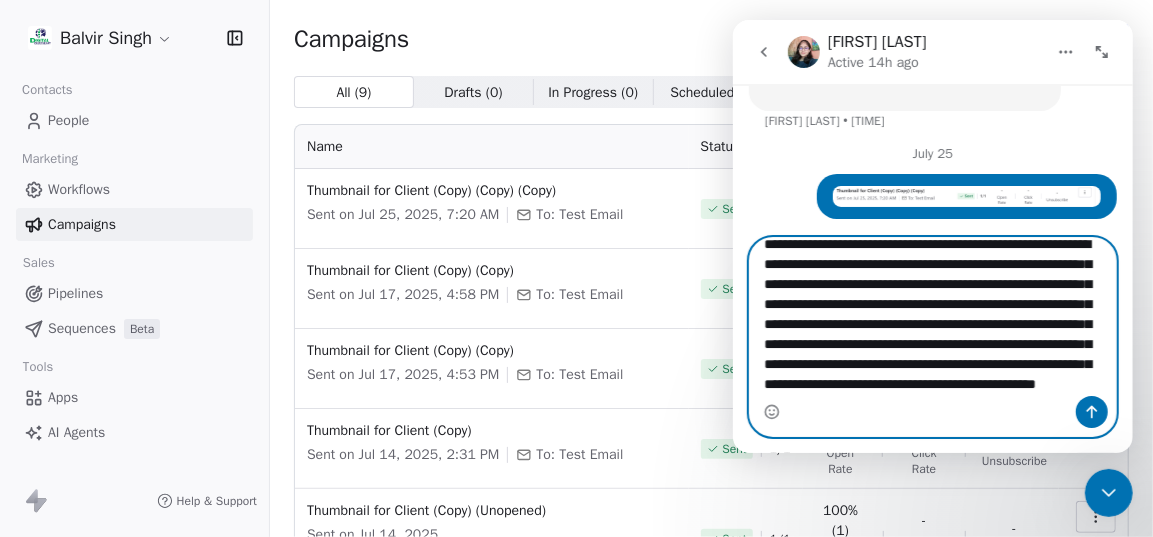 type 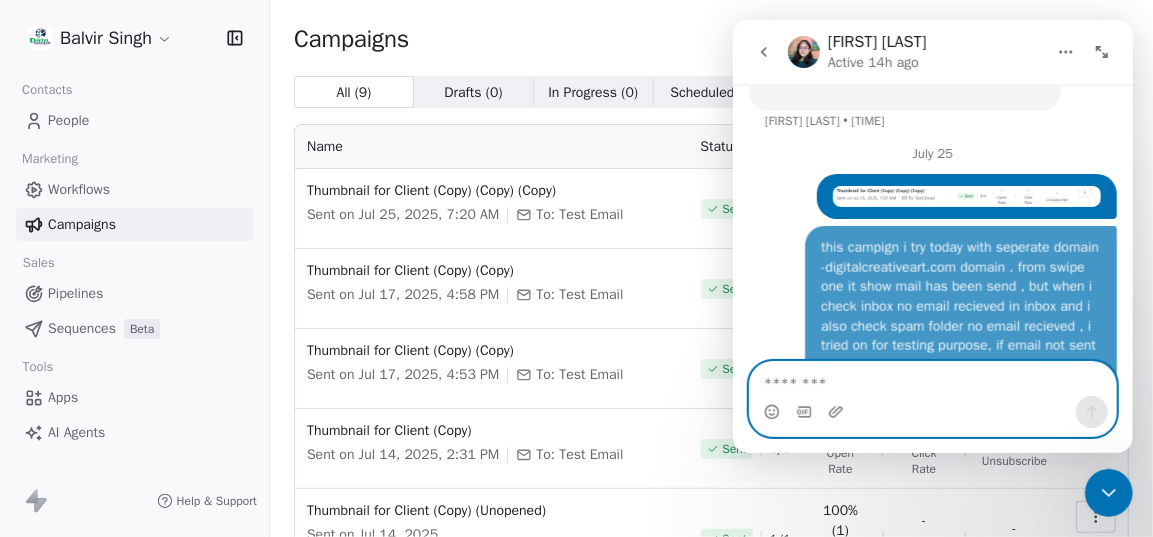 scroll, scrollTop: 0, scrollLeft: 0, axis: both 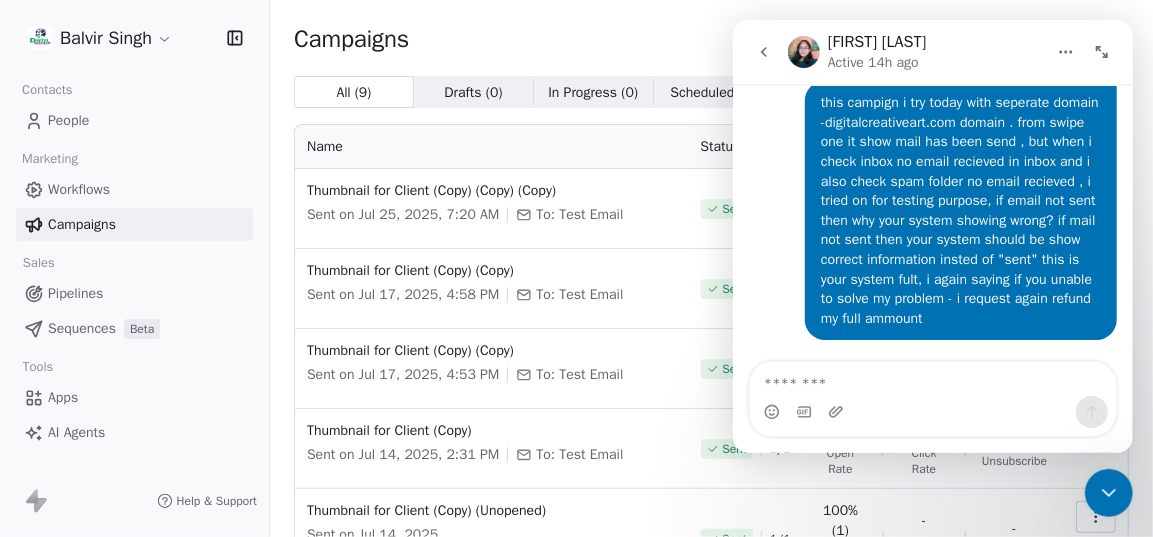 click at bounding box center [1108, 492] 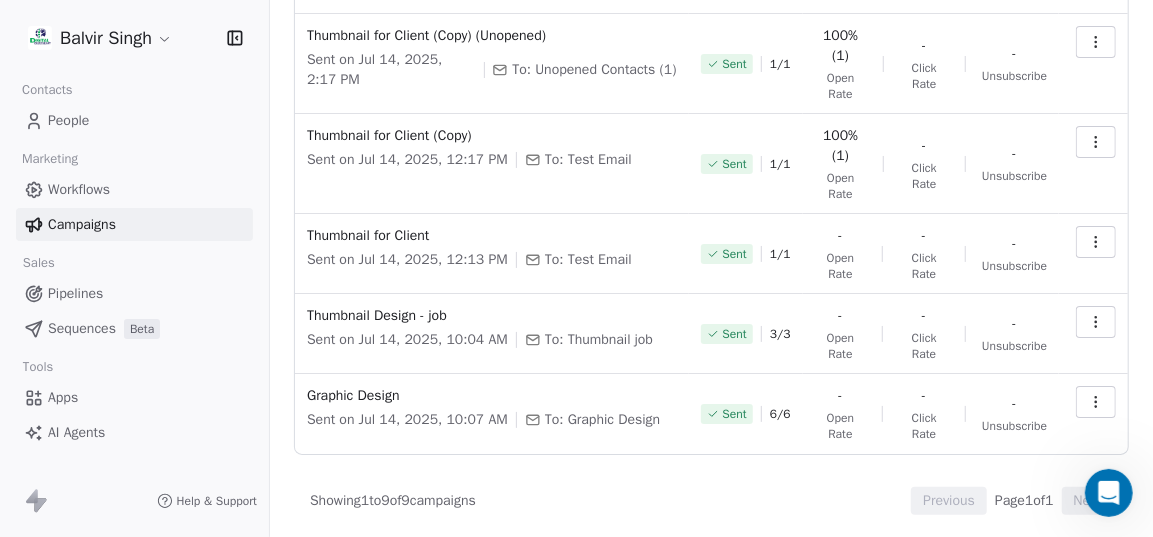 scroll, scrollTop: 0, scrollLeft: 0, axis: both 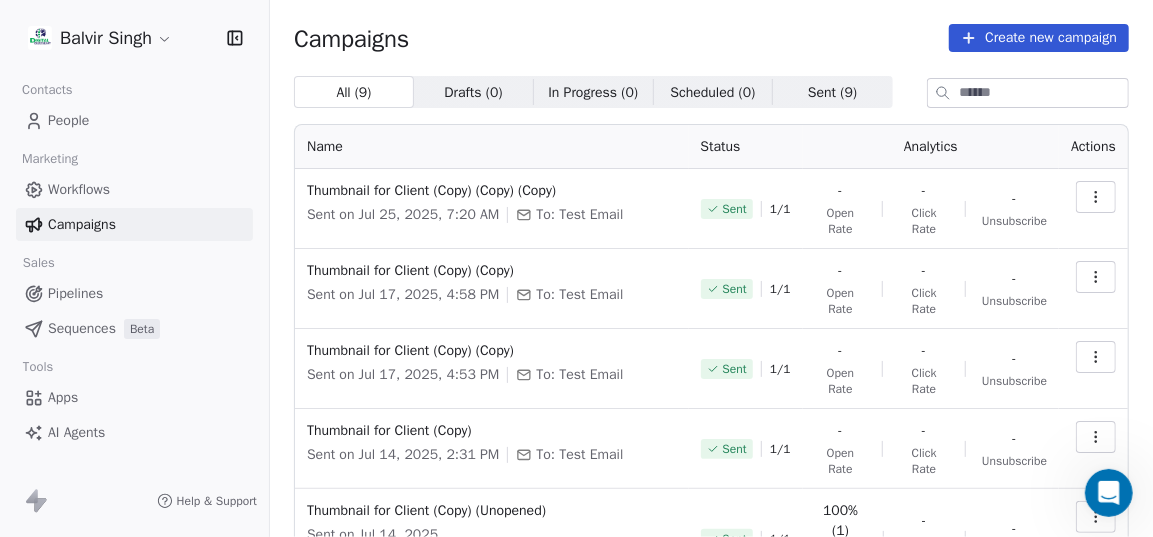 click 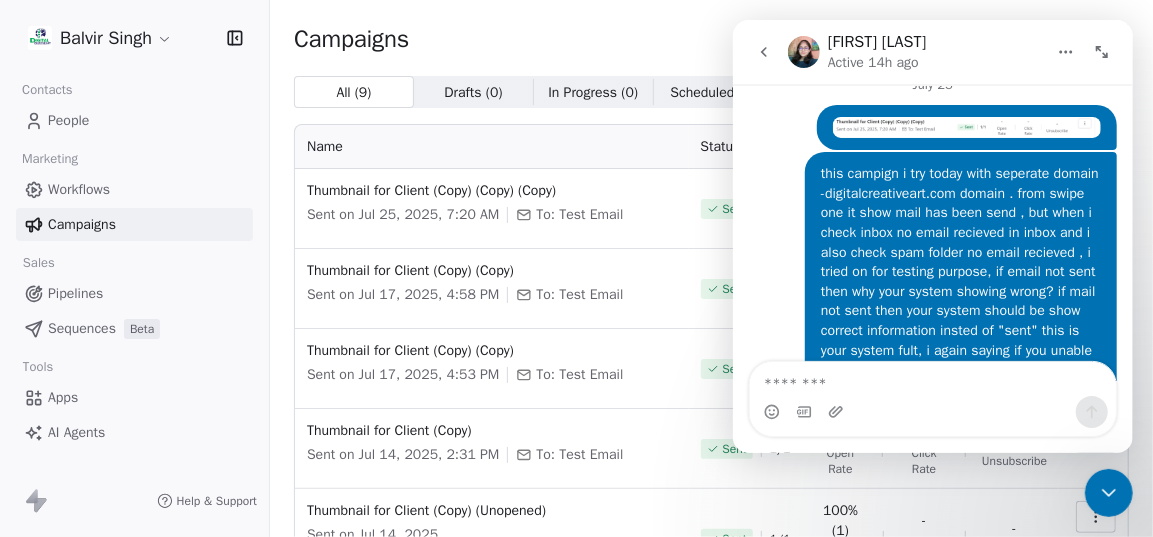 scroll, scrollTop: 1863, scrollLeft: 0, axis: vertical 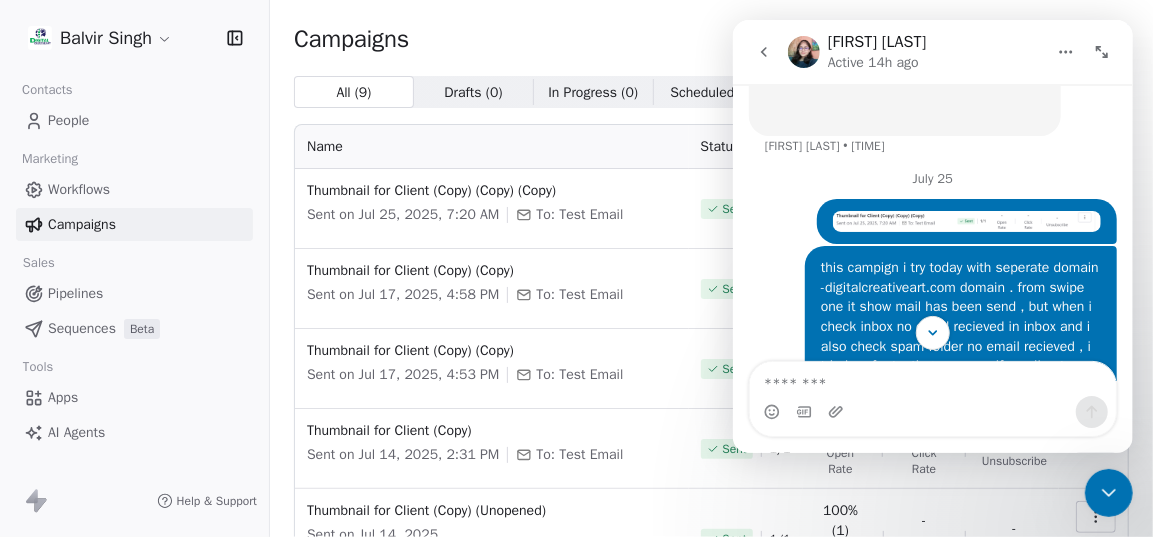 click at bounding box center [966, 222] 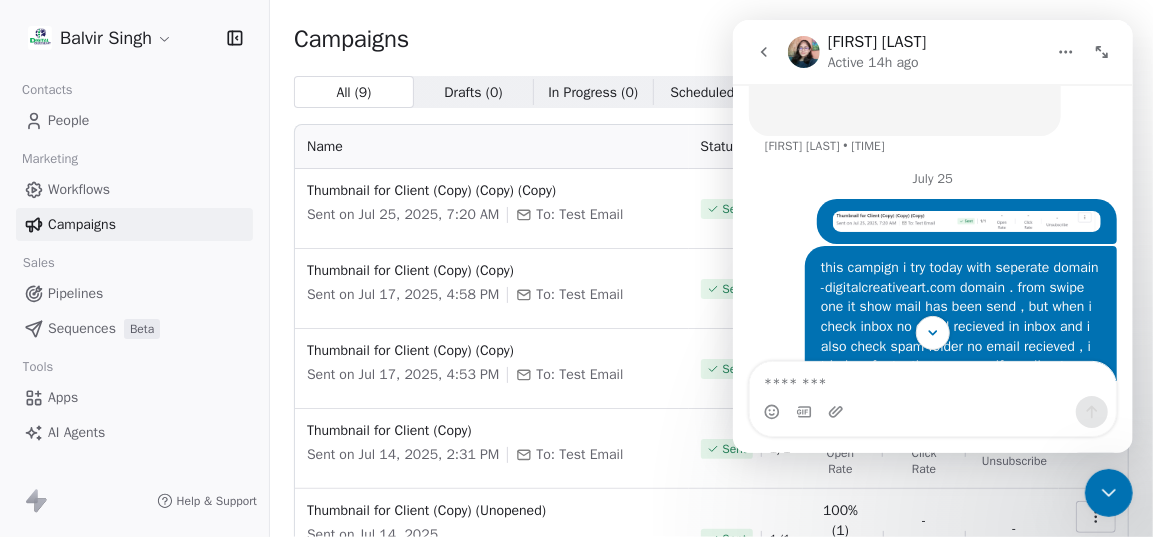 scroll, scrollTop: 0, scrollLeft: 0, axis: both 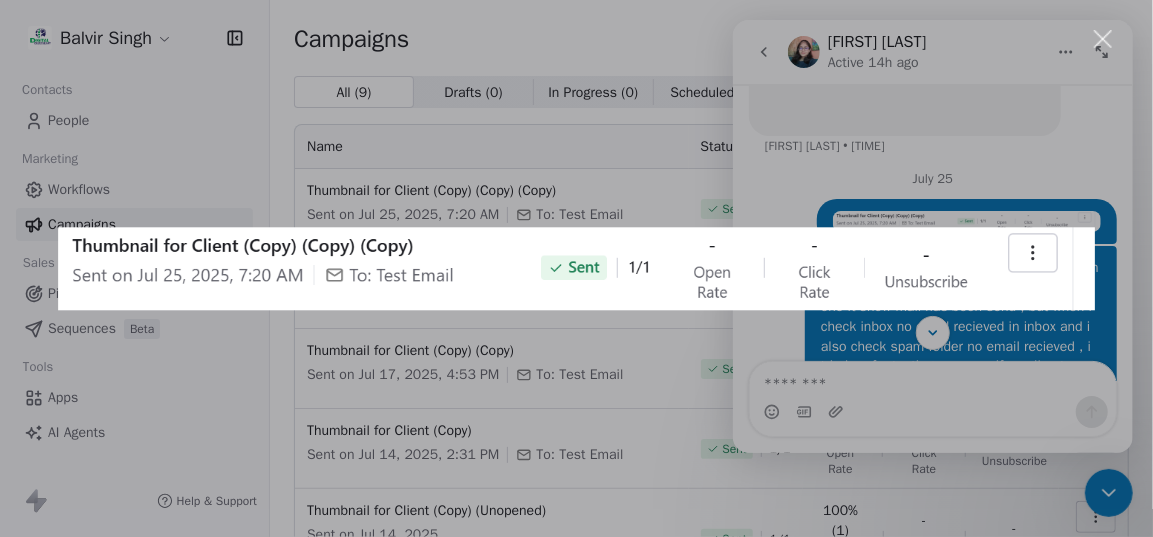 click at bounding box center [576, 268] 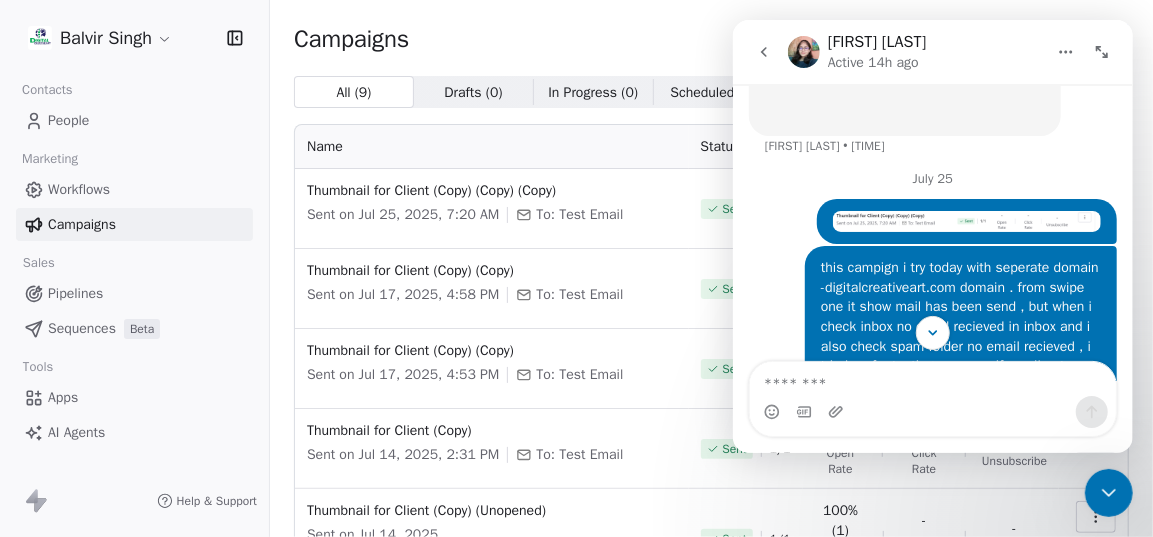 click on "Pipelines" at bounding box center [134, 293] 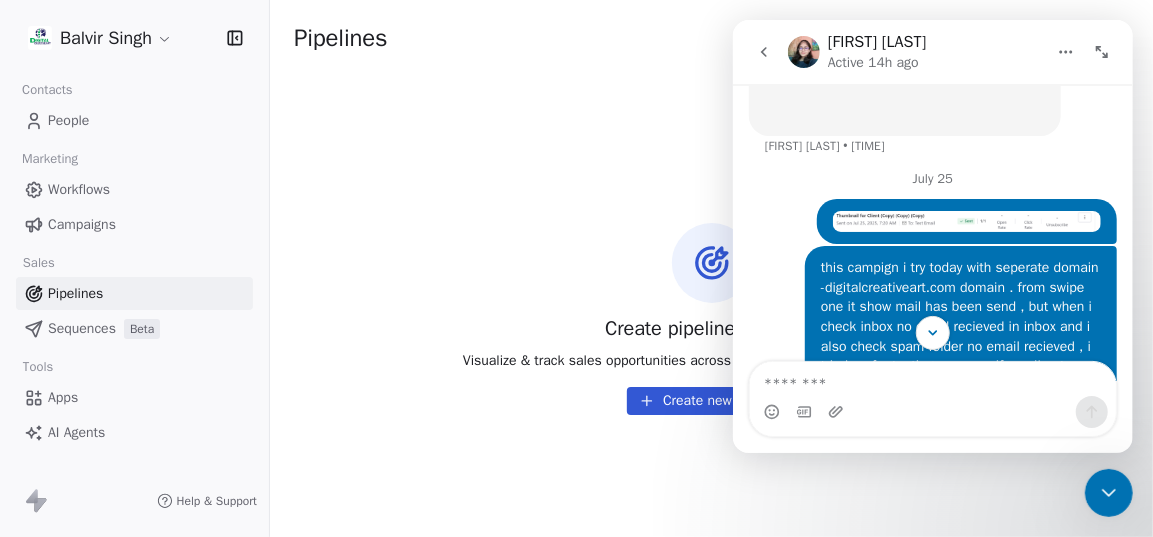 click on "Workflows" at bounding box center (134, 189) 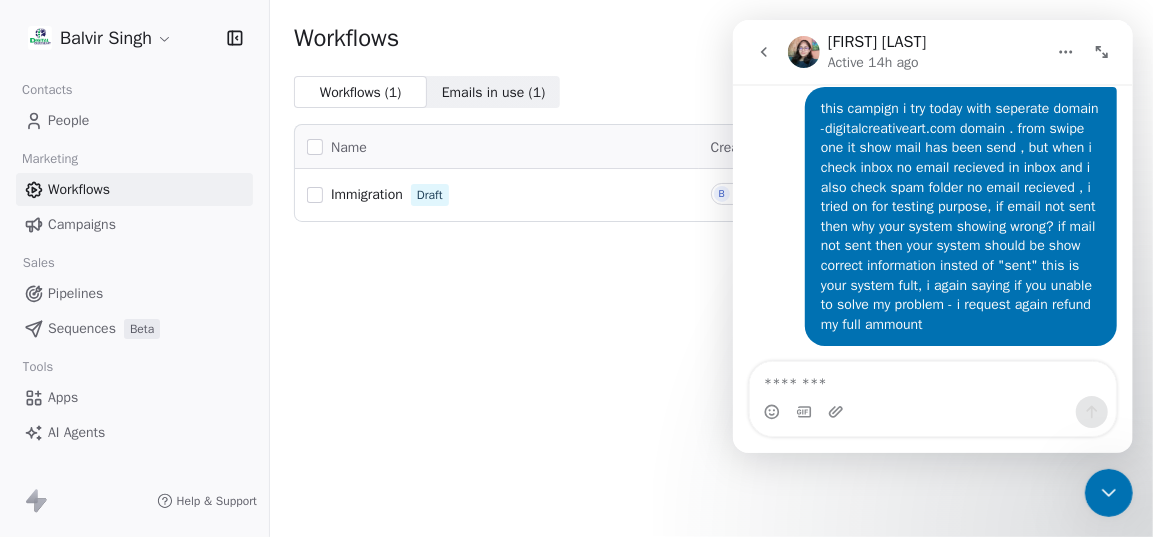 scroll, scrollTop: 2045, scrollLeft: 0, axis: vertical 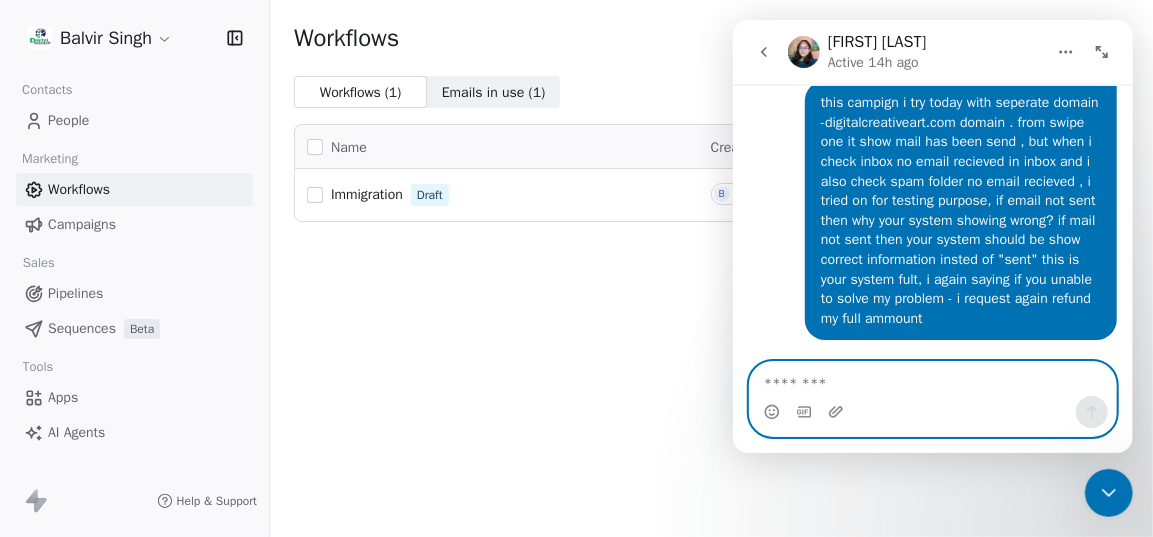 click at bounding box center [932, 379] 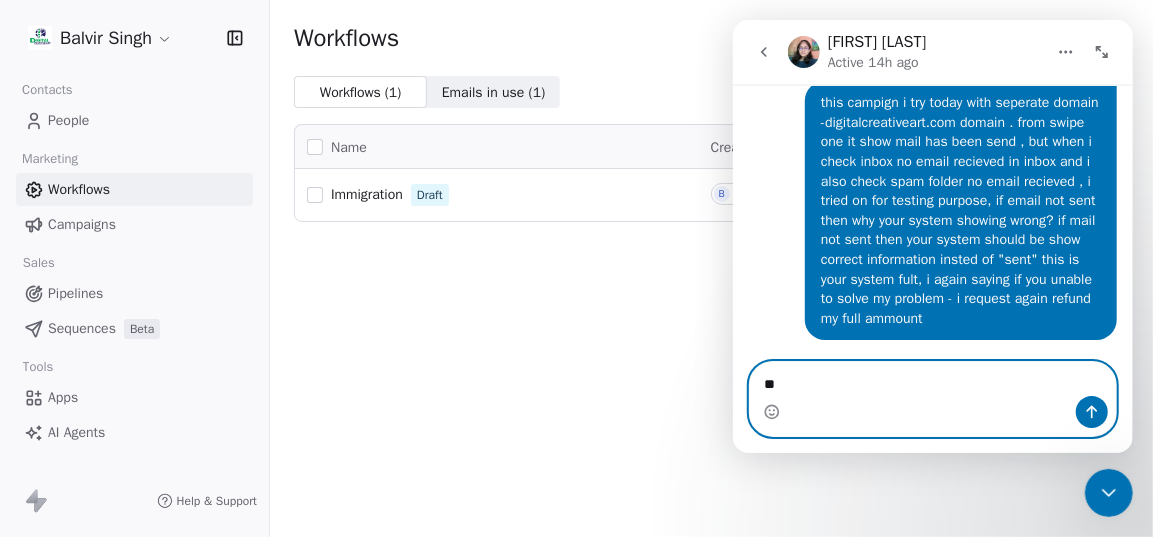 type on "*" 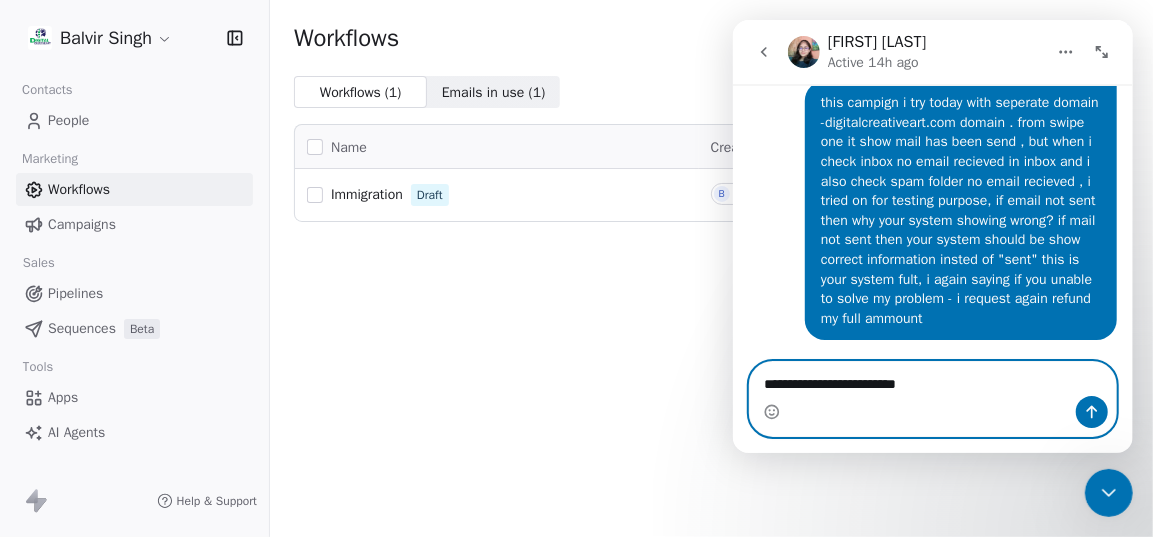 click on "**********" at bounding box center [932, 379] 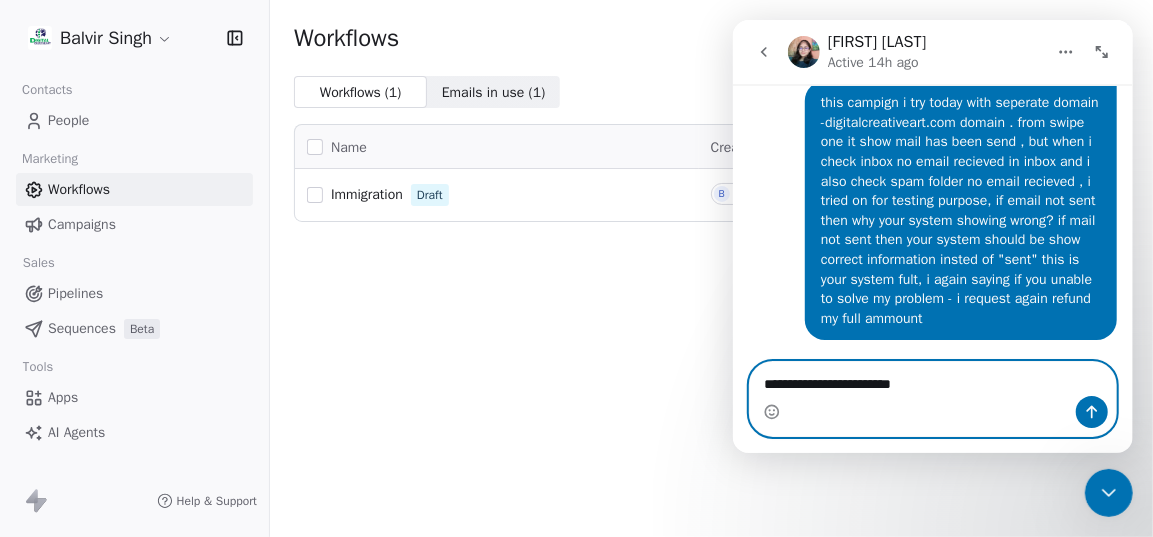 click on "**********" at bounding box center [932, 379] 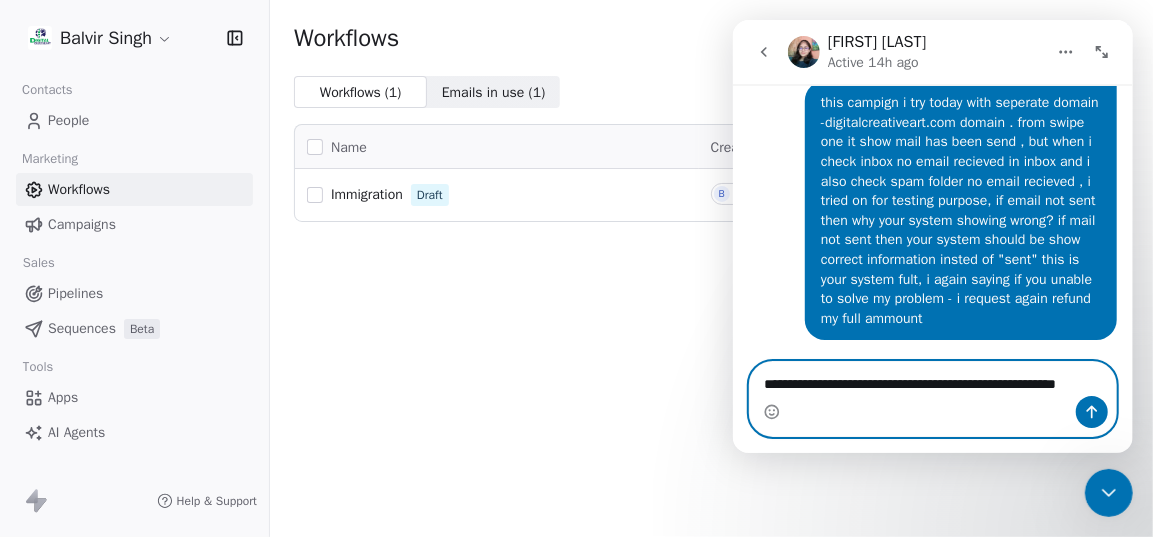 scroll, scrollTop: 2066, scrollLeft: 0, axis: vertical 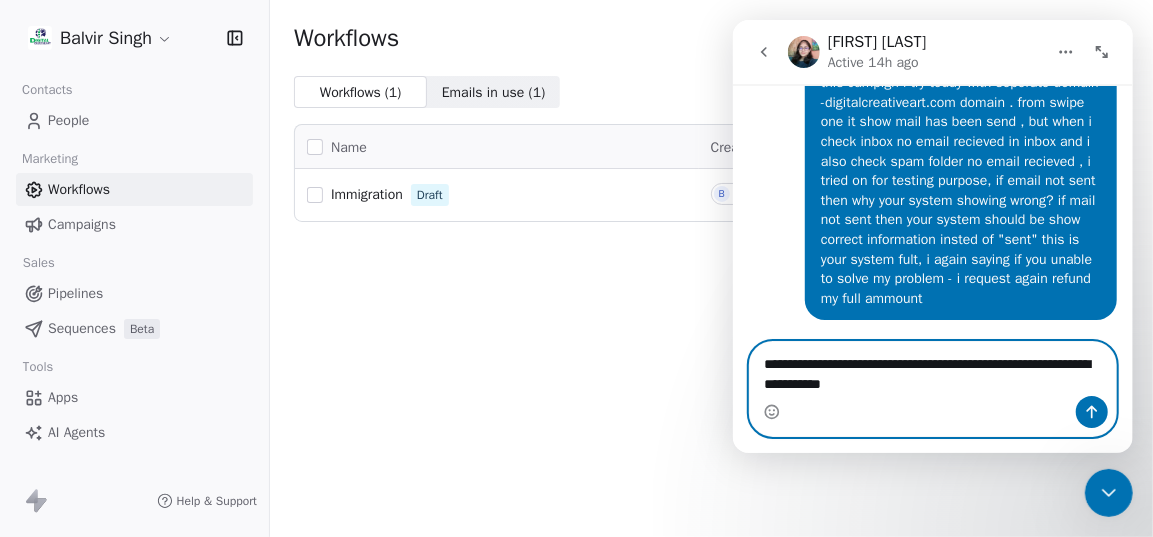 click on "**********" at bounding box center [932, 369] 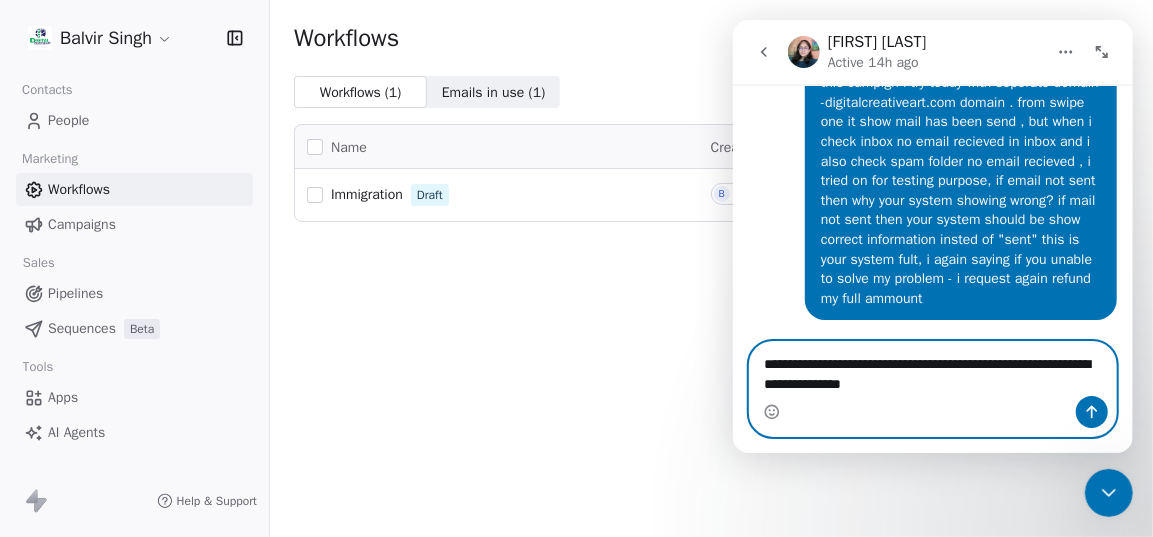 click on "**********" at bounding box center [932, 369] 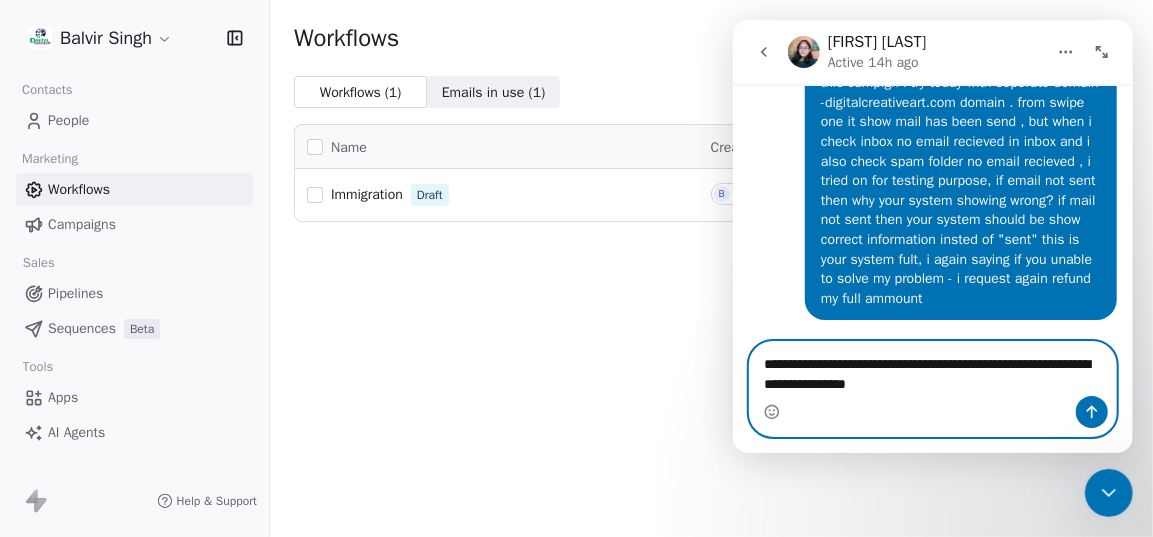 click on "**********" at bounding box center (932, 369) 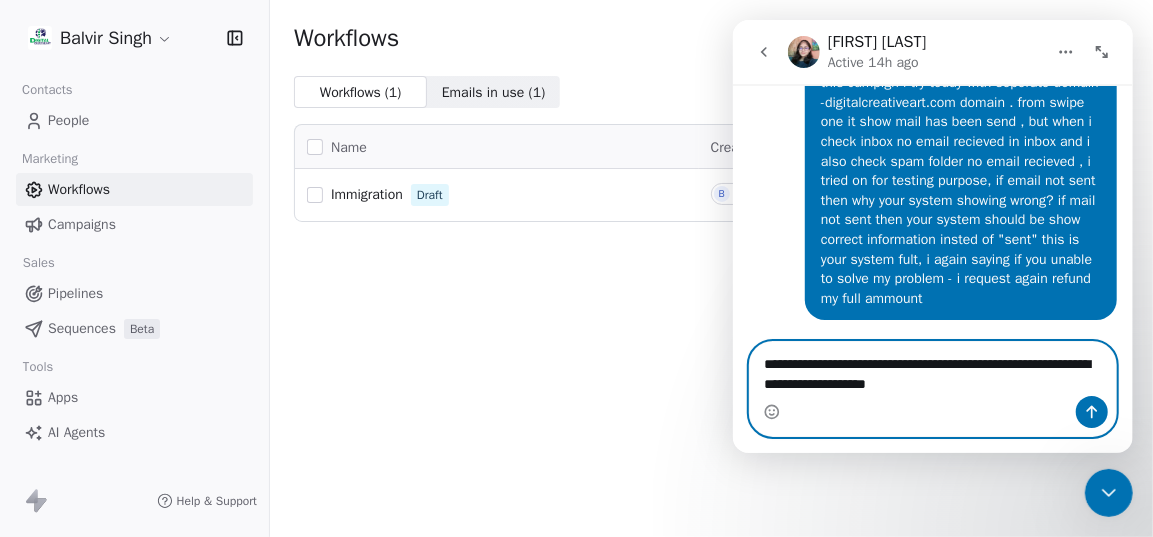 type on "**********" 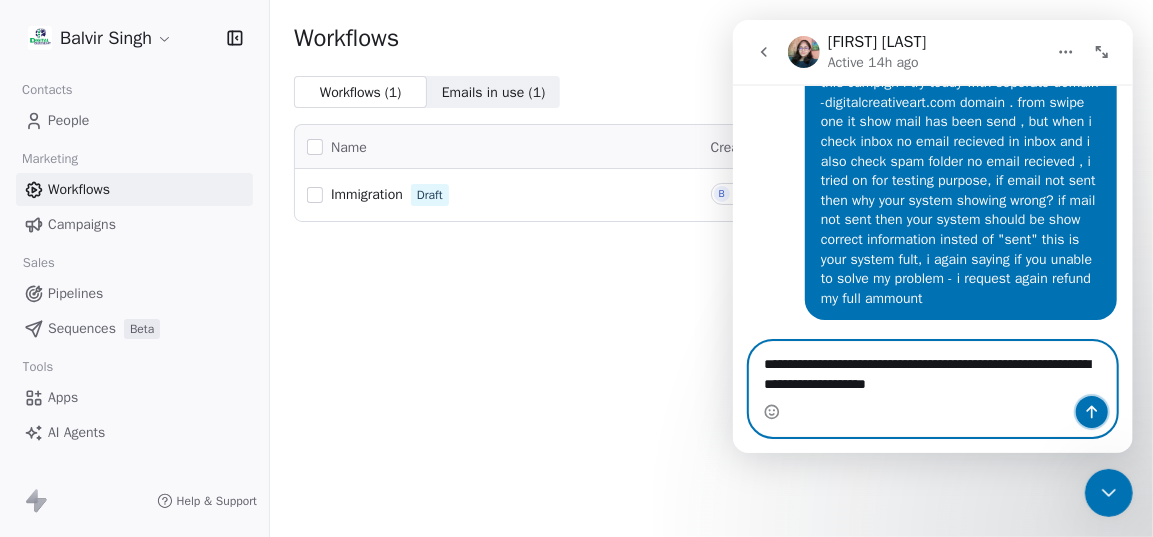 click 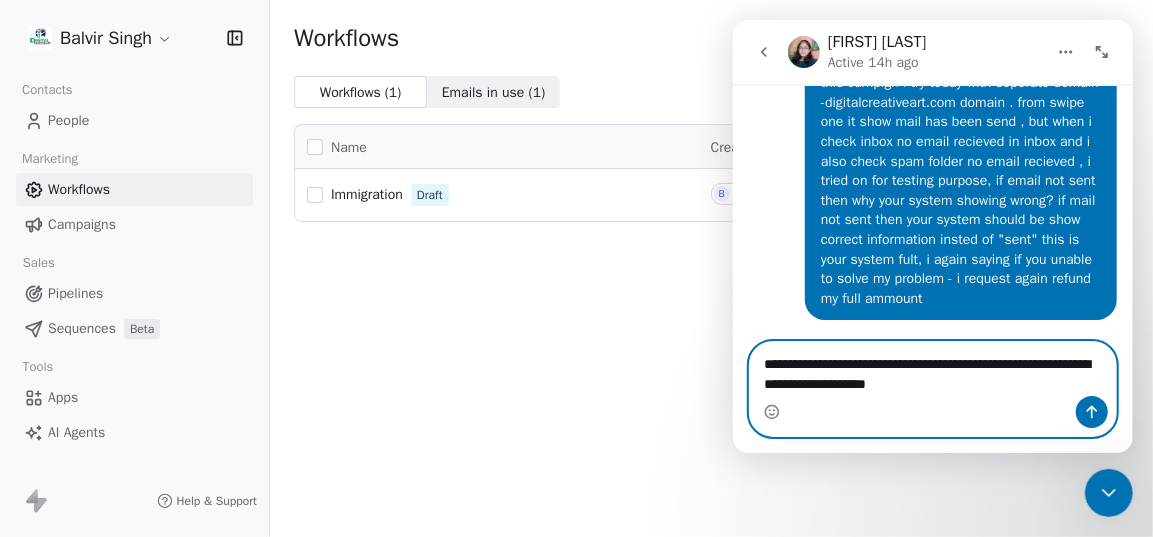 type 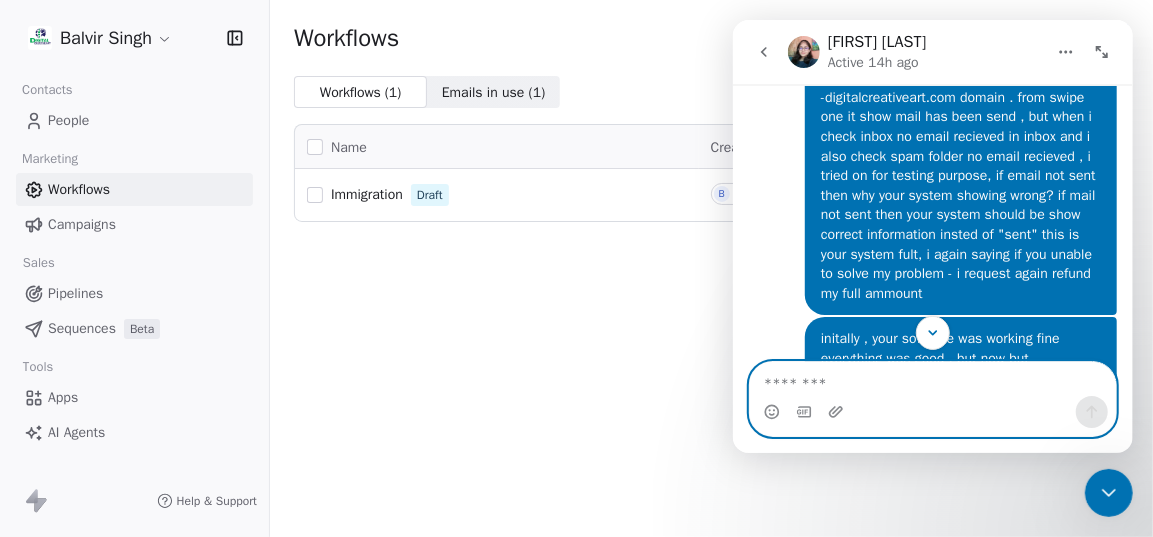 scroll, scrollTop: 2130, scrollLeft: 0, axis: vertical 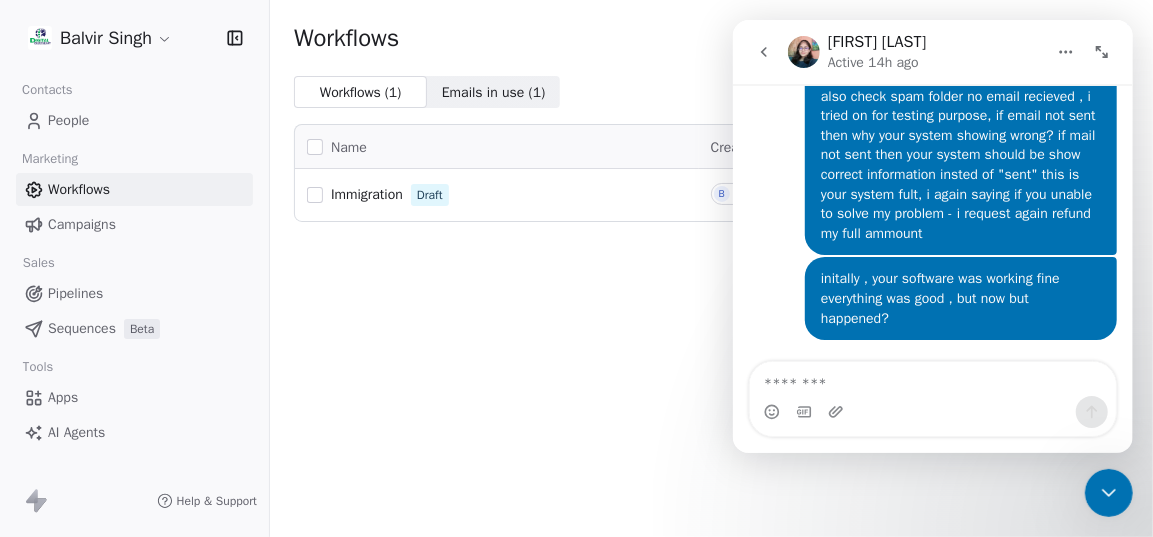 click 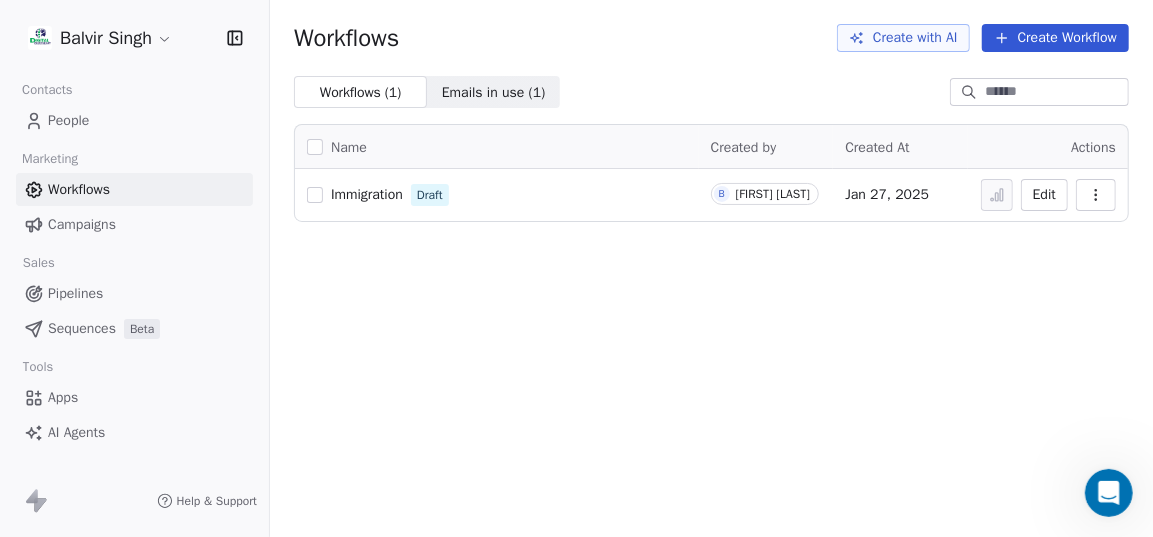 click on "Campaigns" at bounding box center [134, 224] 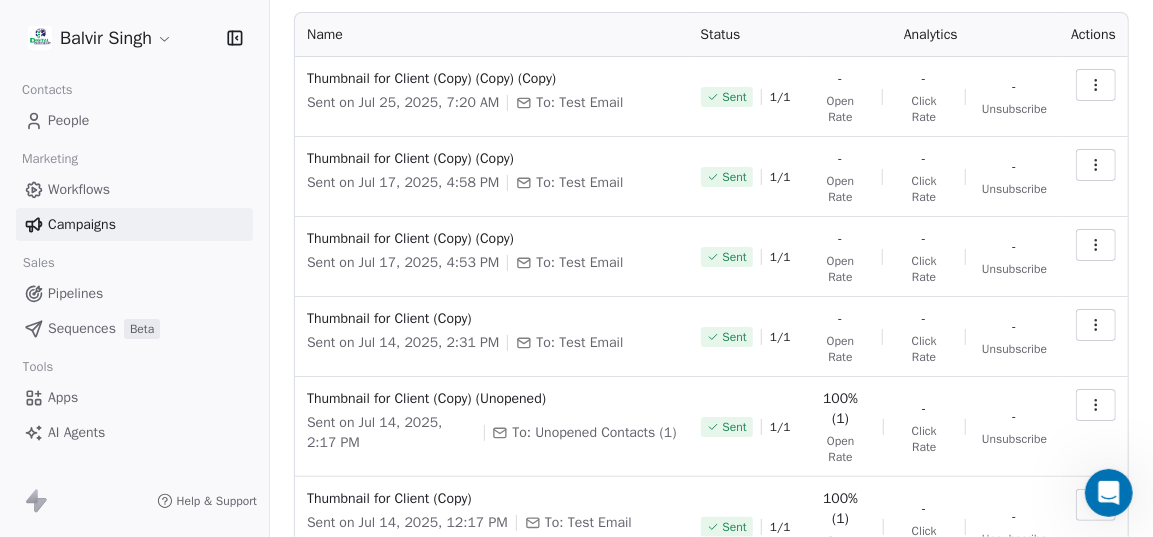 scroll, scrollTop: 0, scrollLeft: 0, axis: both 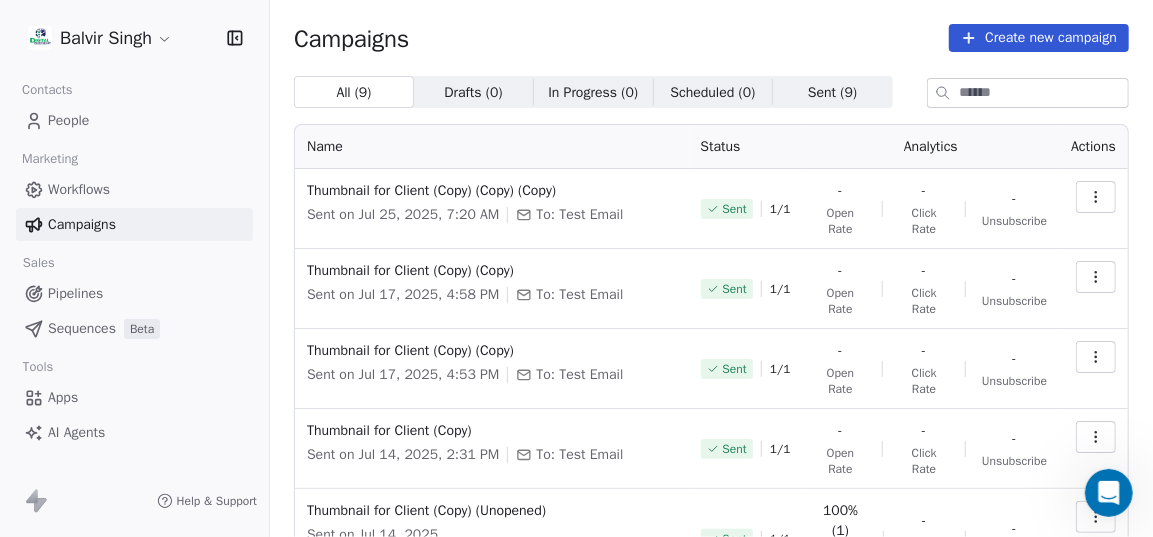 click on "Sent ( 9 )" at bounding box center (832, 92) 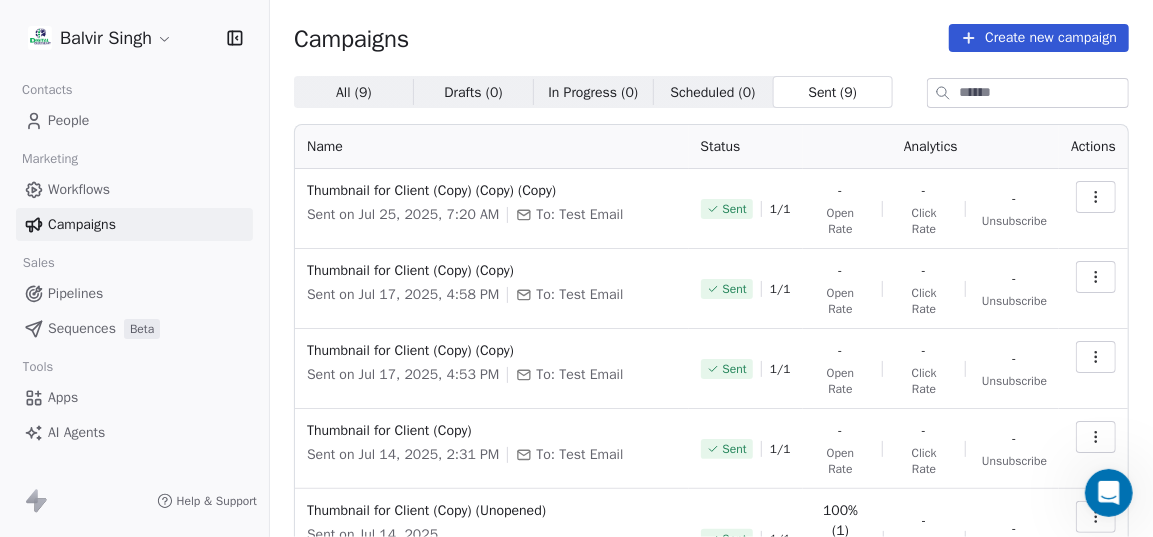 click on "All ( 9 )" at bounding box center [354, 92] 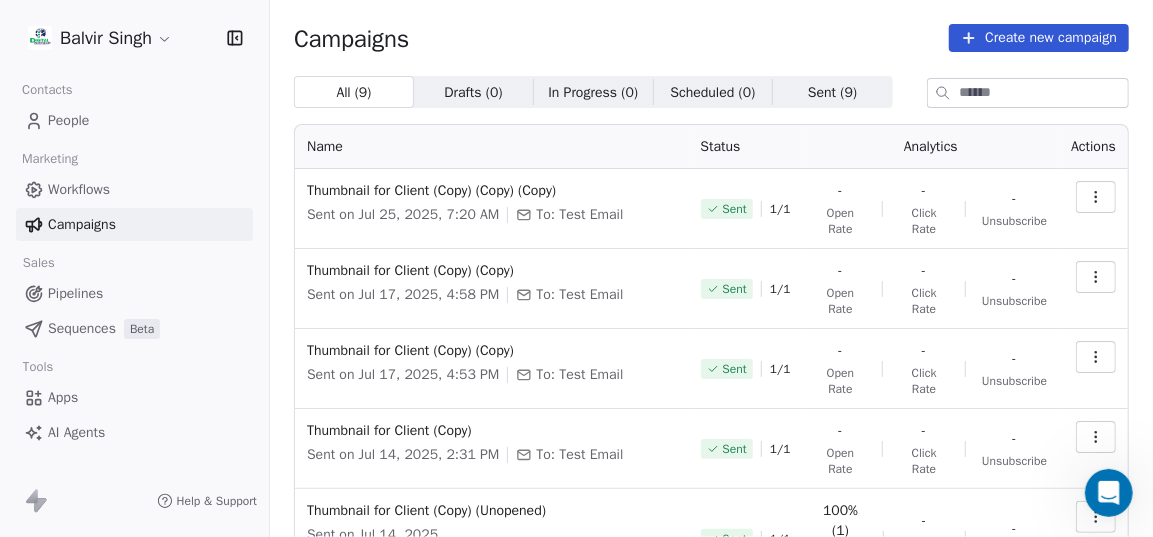 click on "People" at bounding box center [134, 120] 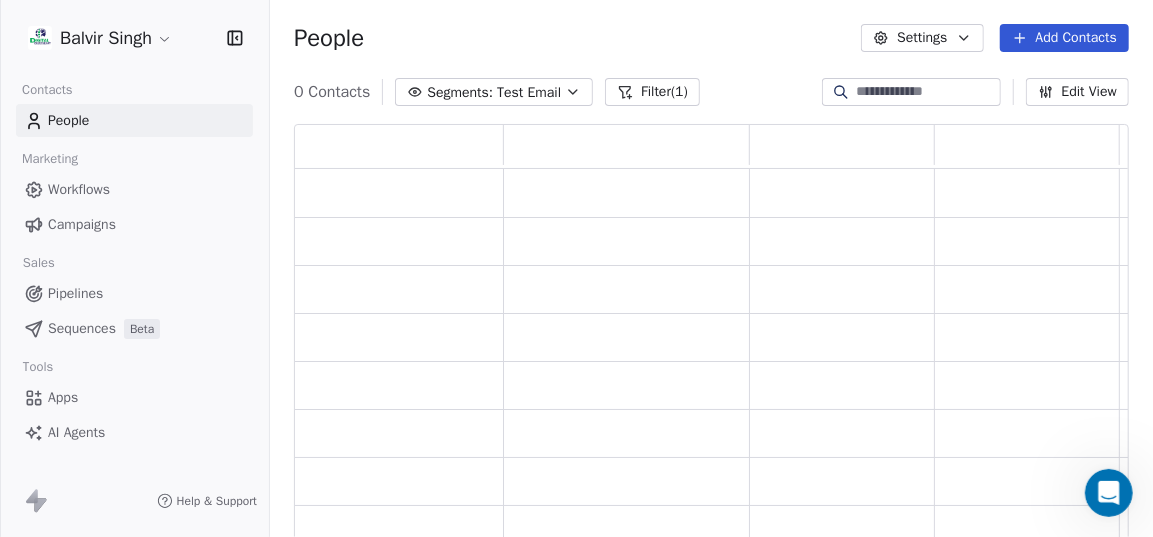scroll, scrollTop: 14, scrollLeft: 14, axis: both 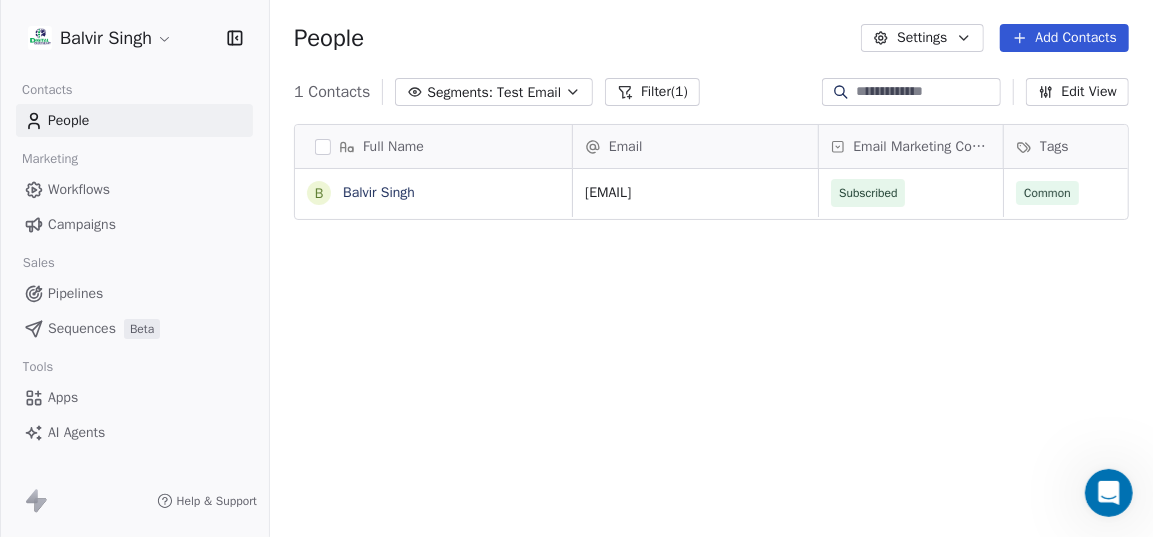 click at bounding box center [1108, 492] 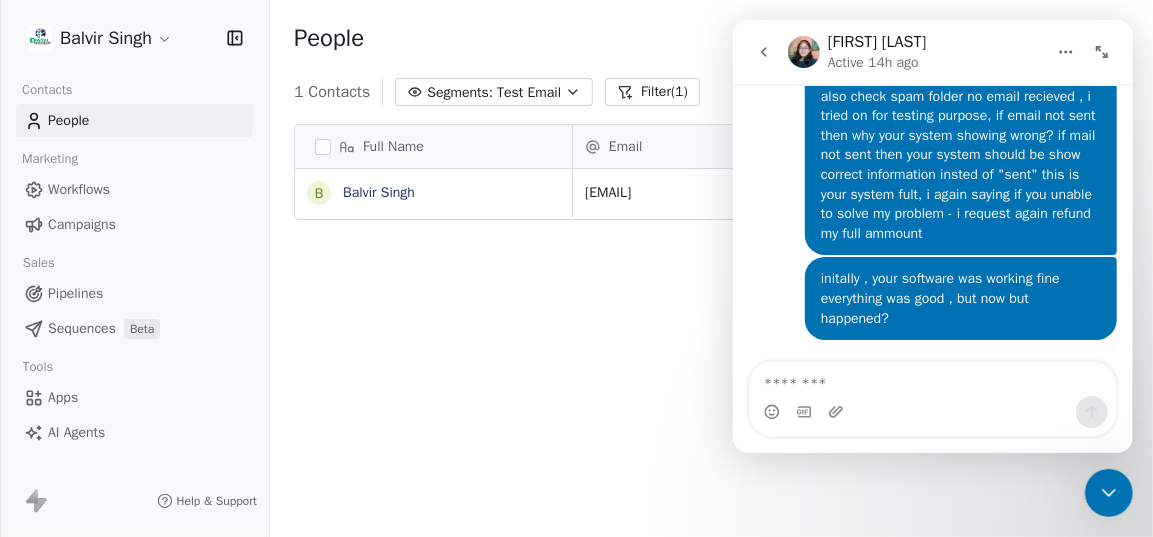 scroll, scrollTop: 2130, scrollLeft: 0, axis: vertical 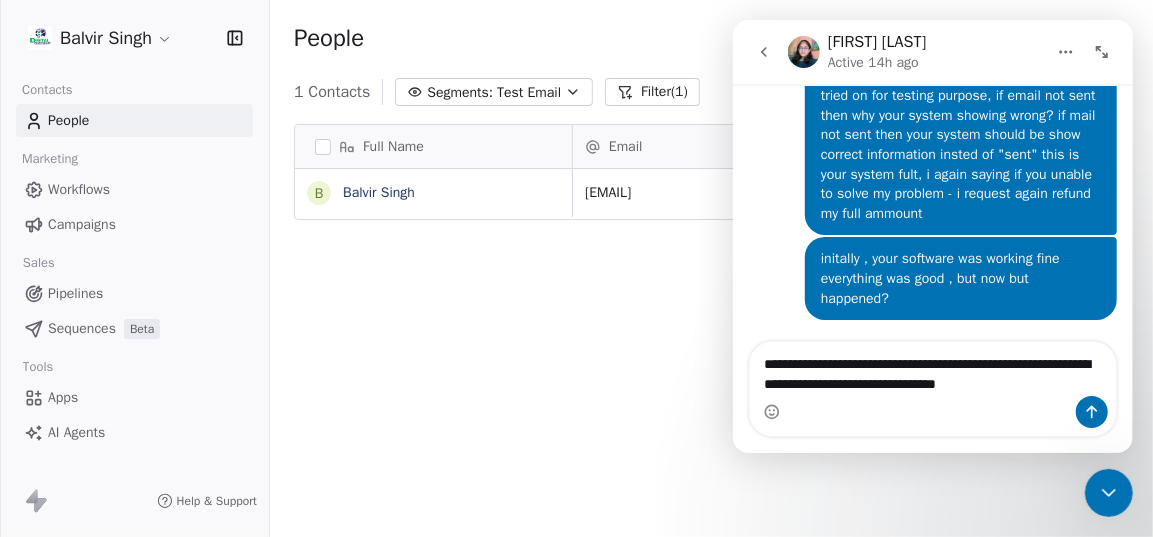 click on "**********" at bounding box center (932, 369) 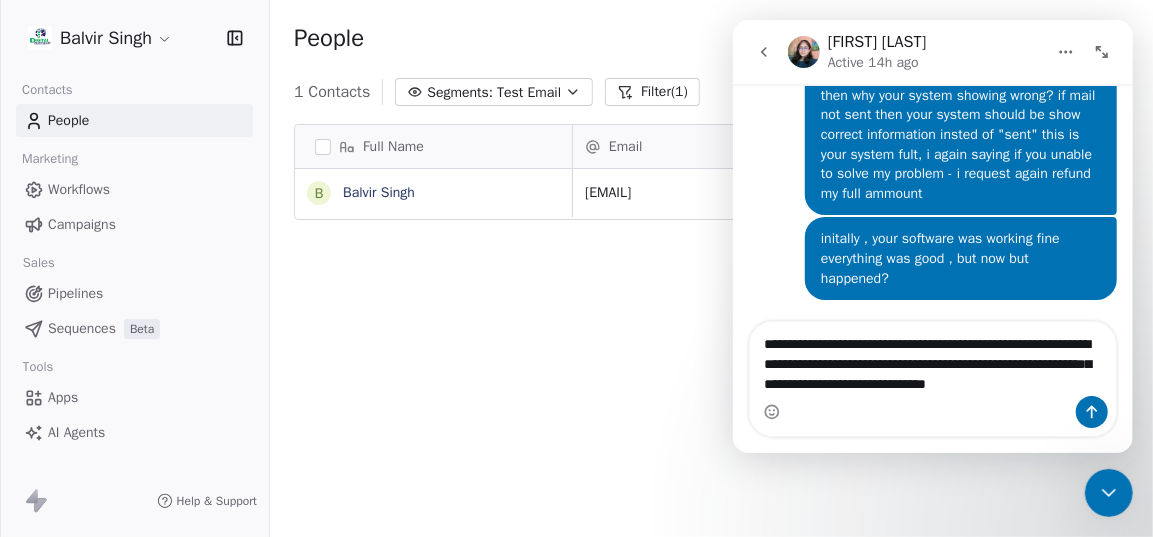 scroll, scrollTop: 2190, scrollLeft: 0, axis: vertical 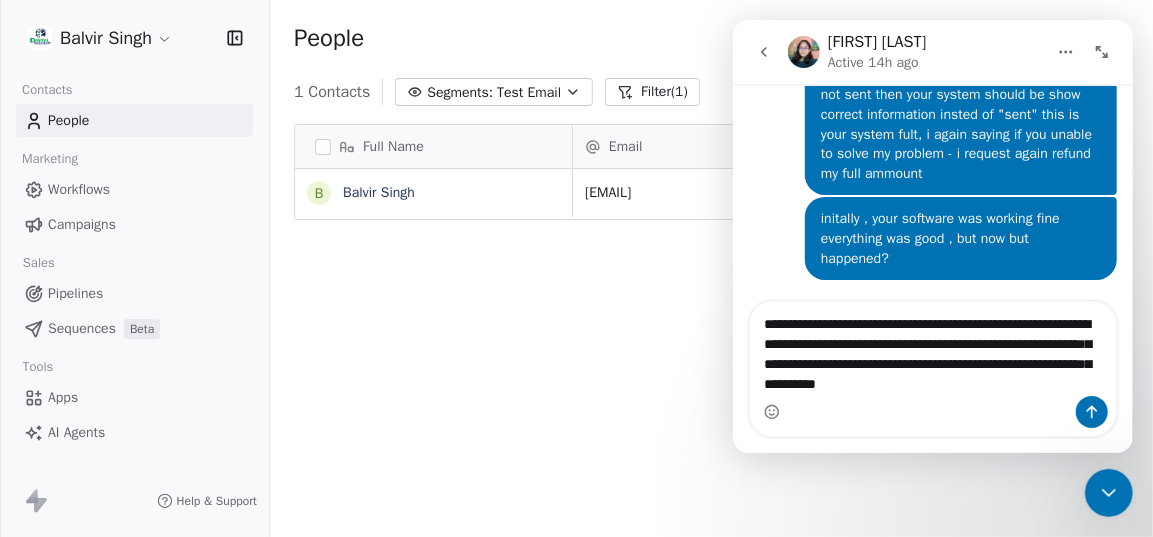 click on "**********" at bounding box center [932, 349] 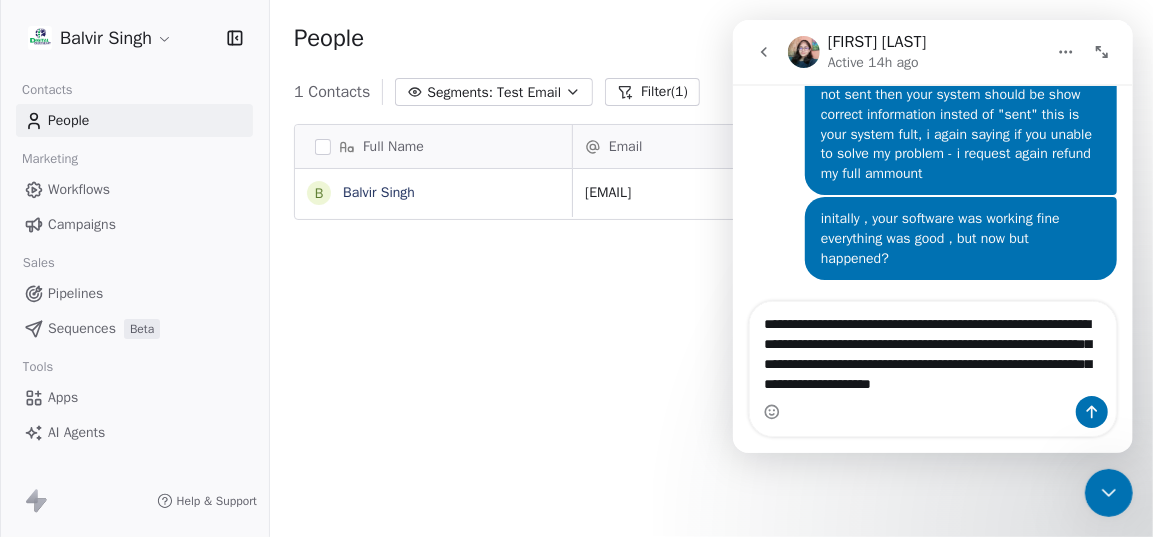 click on "**********" at bounding box center [932, 349] 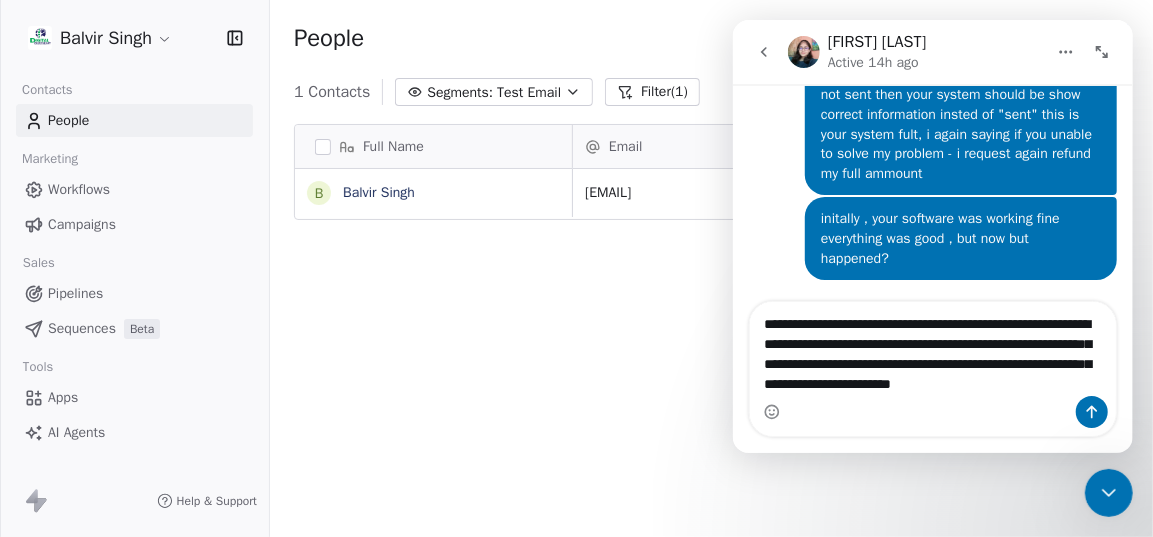 scroll, scrollTop: 2210, scrollLeft: 0, axis: vertical 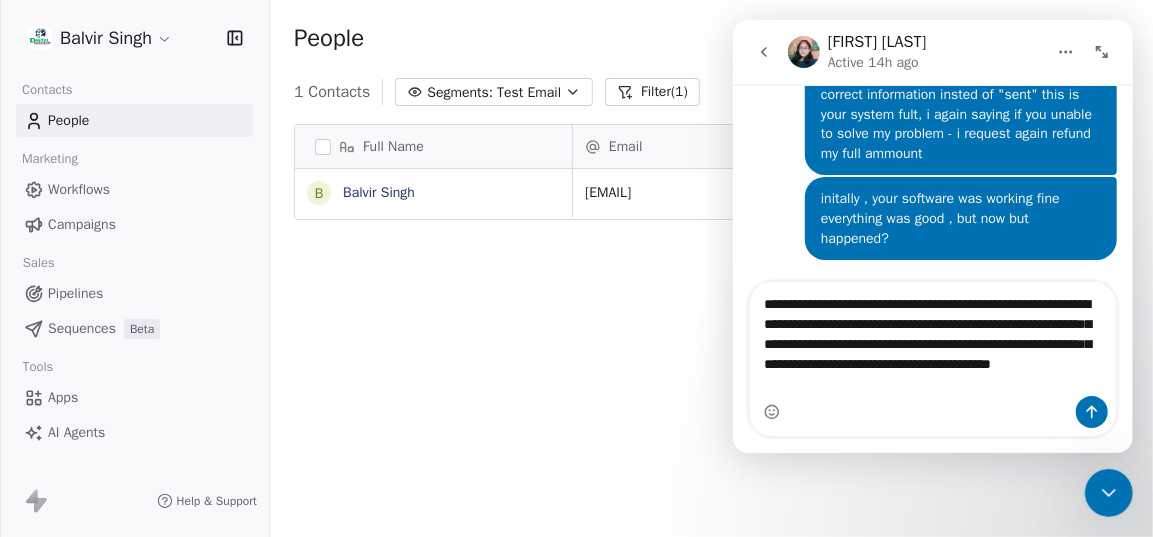 drag, startPoint x: 906, startPoint y: 382, endPoint x: 916, endPoint y: 384, distance: 10.198039 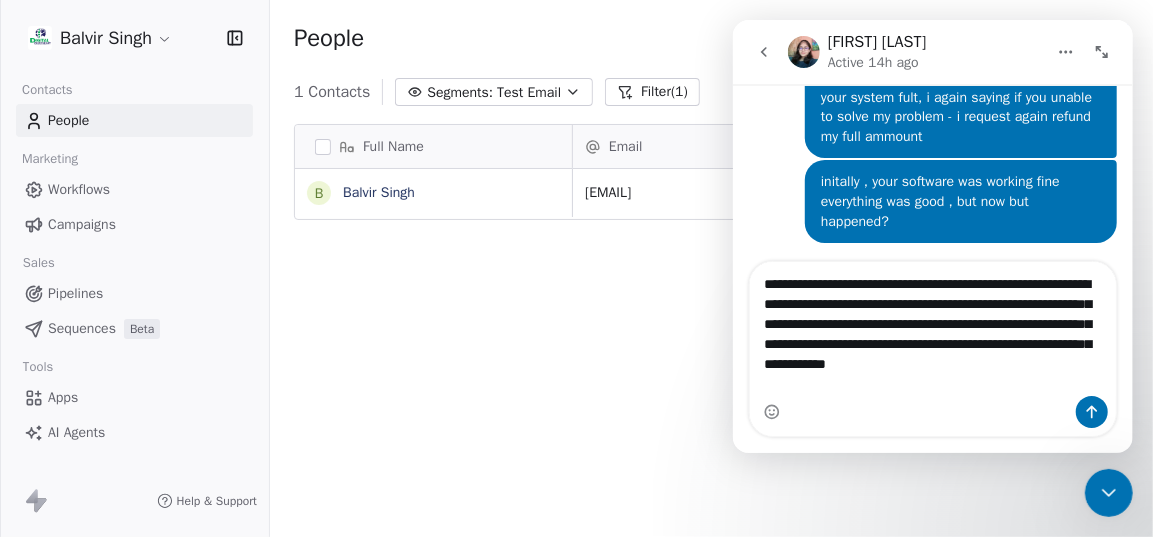 scroll, scrollTop: 2230, scrollLeft: 0, axis: vertical 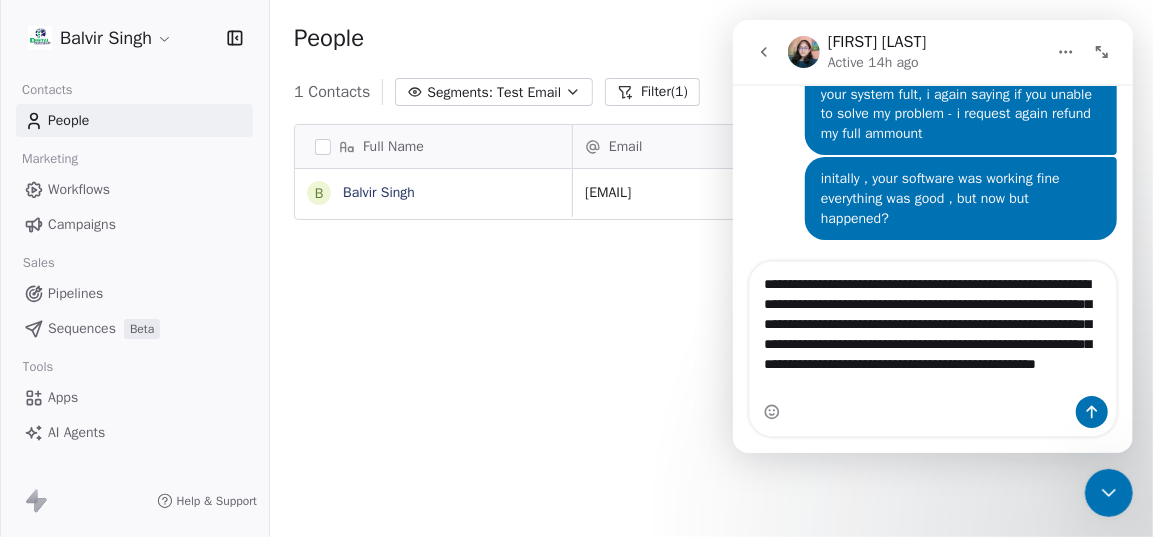 click on "**********" at bounding box center (932, 329) 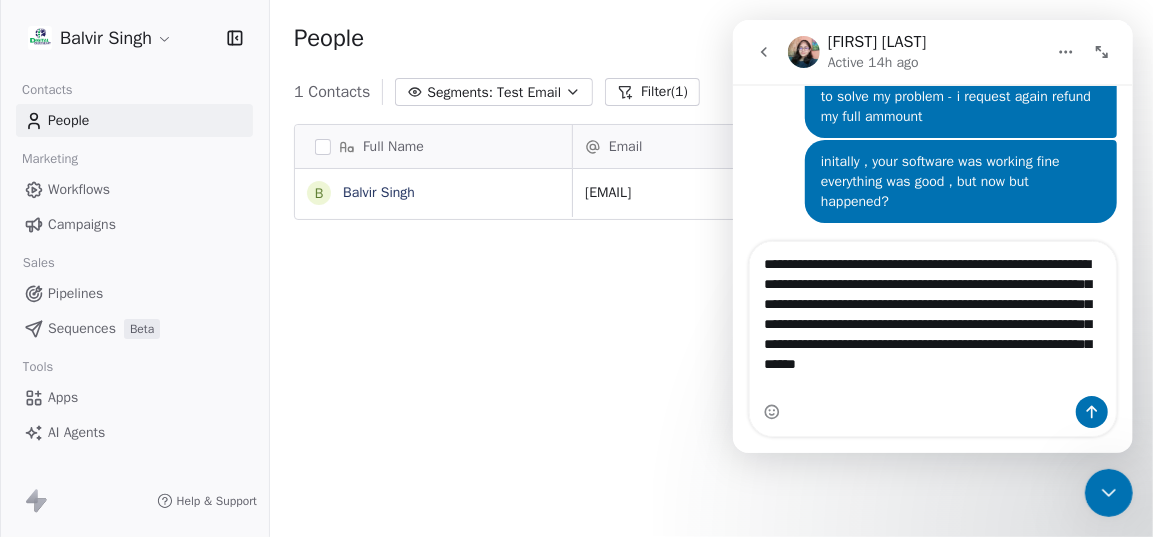 scroll, scrollTop: 2250, scrollLeft: 0, axis: vertical 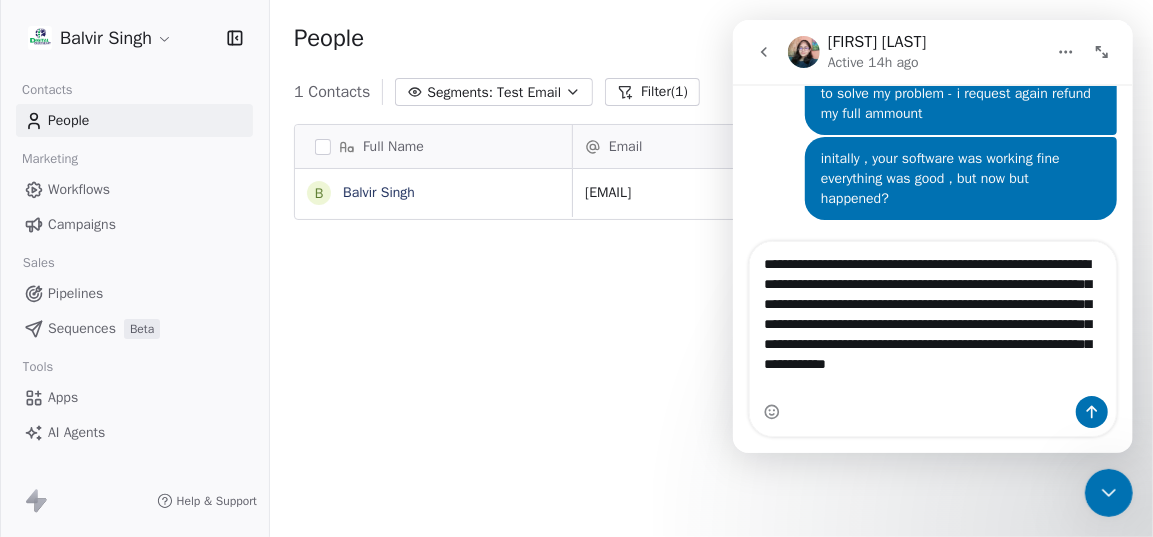 click on "**********" at bounding box center [932, 319] 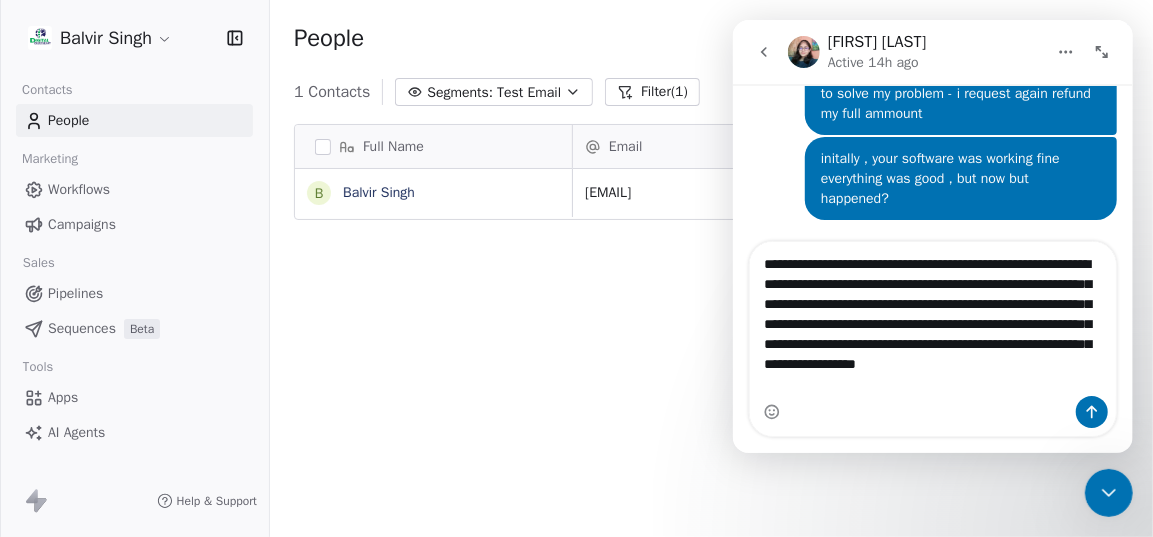 click on "**********" at bounding box center [932, 319] 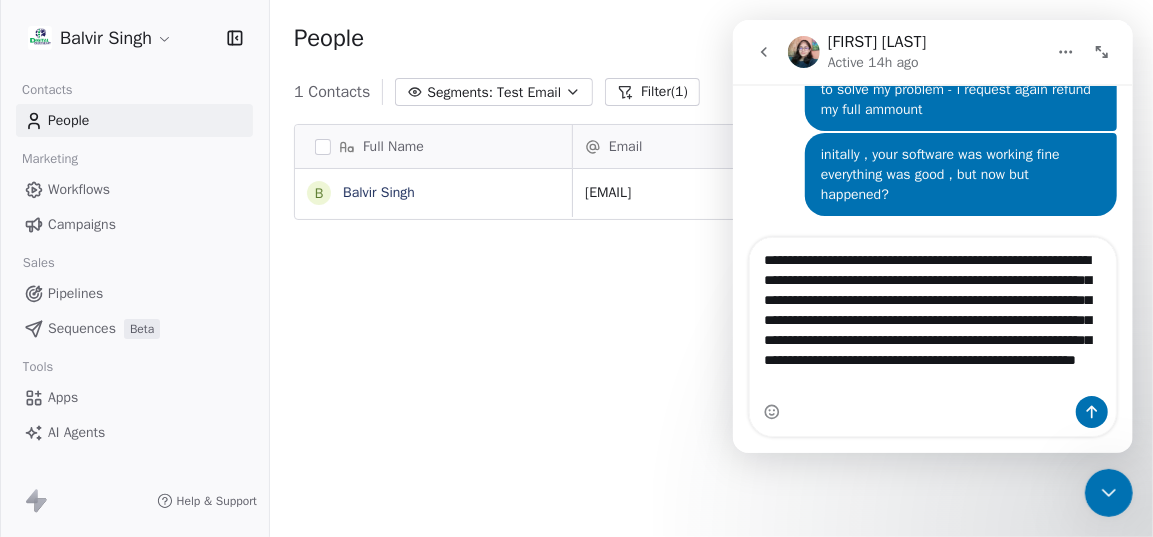 scroll, scrollTop: 13, scrollLeft: 0, axis: vertical 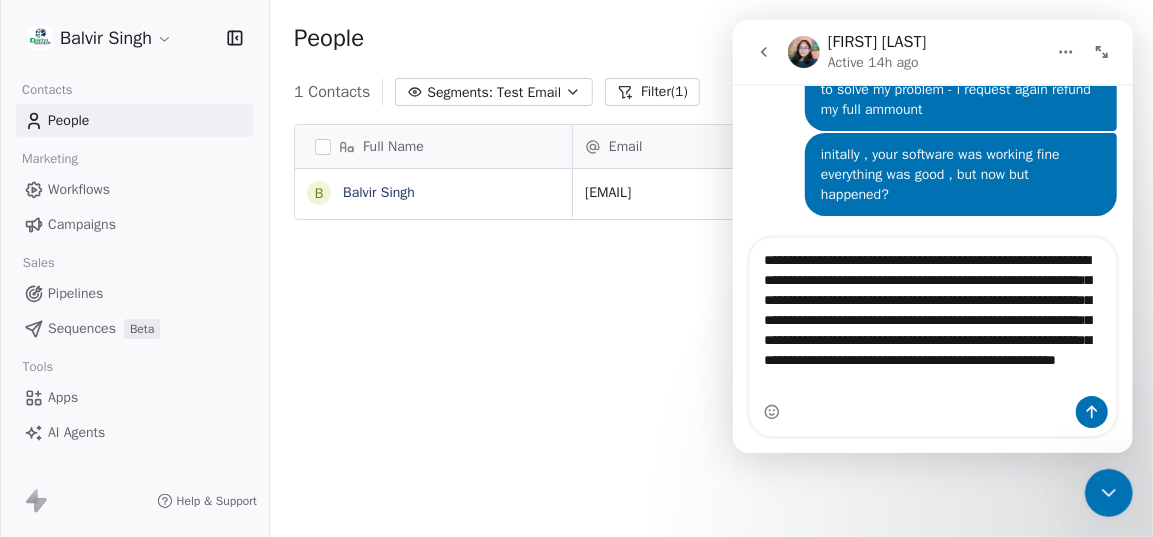 click on "**********" at bounding box center (932, 315) 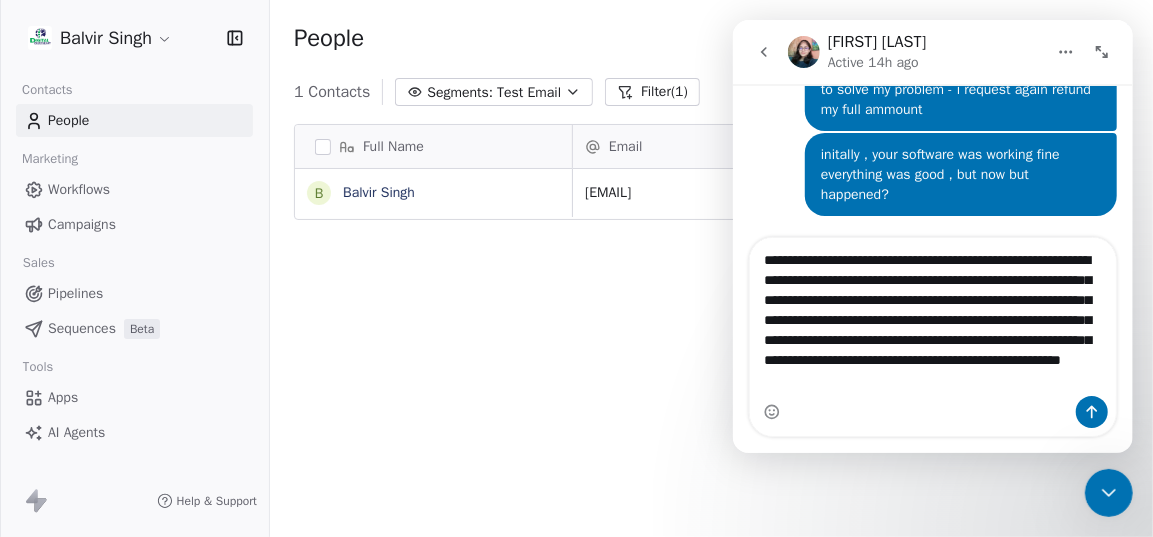 scroll, scrollTop: 2254, scrollLeft: 0, axis: vertical 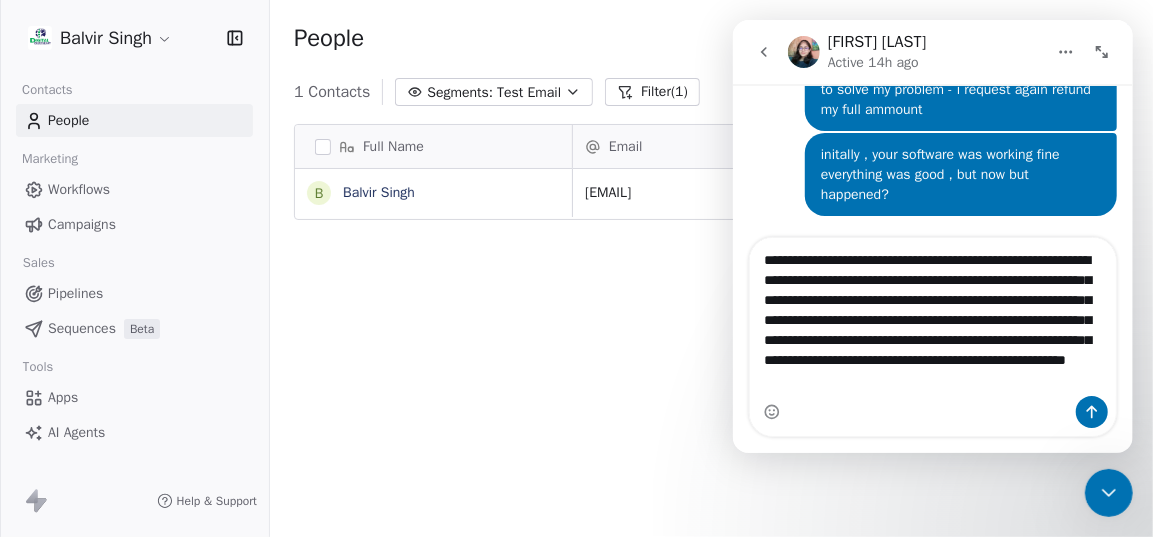 click on "**********" at bounding box center [932, 317] 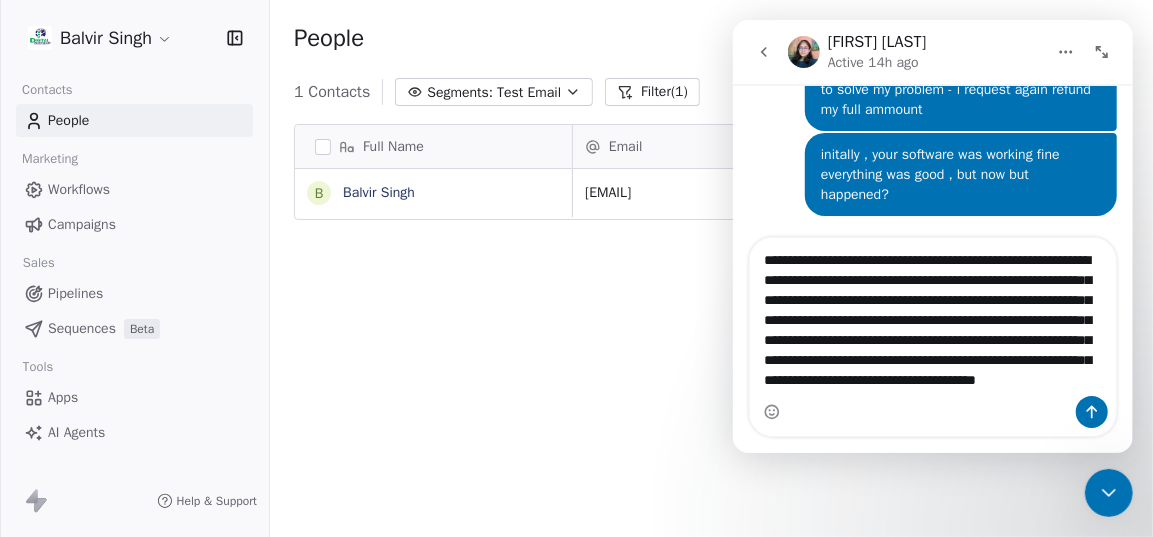 click on "**********" at bounding box center [932, 317] 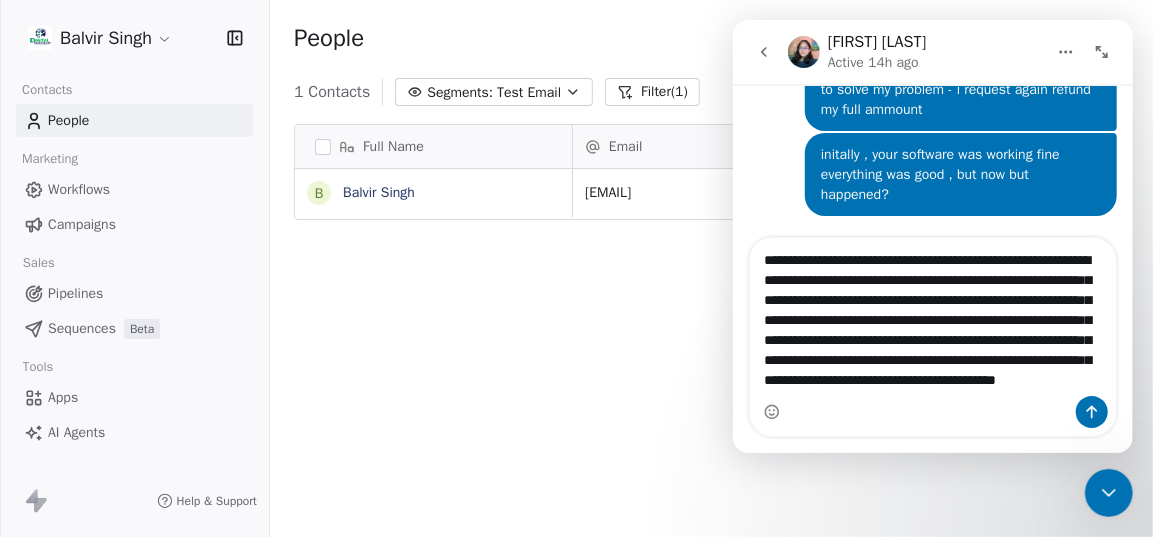 scroll, scrollTop: 36, scrollLeft: 0, axis: vertical 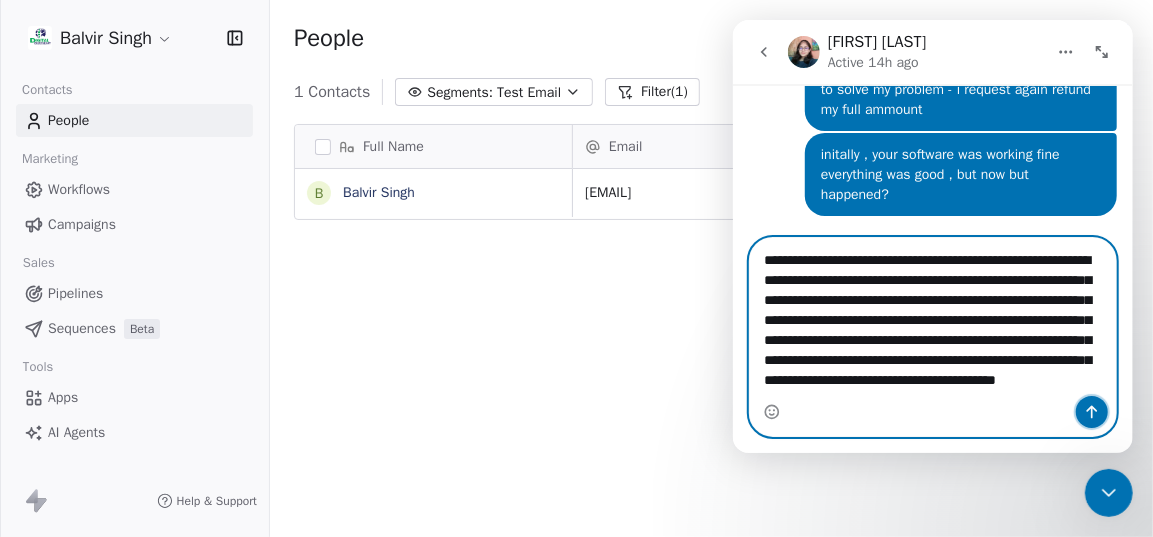 click 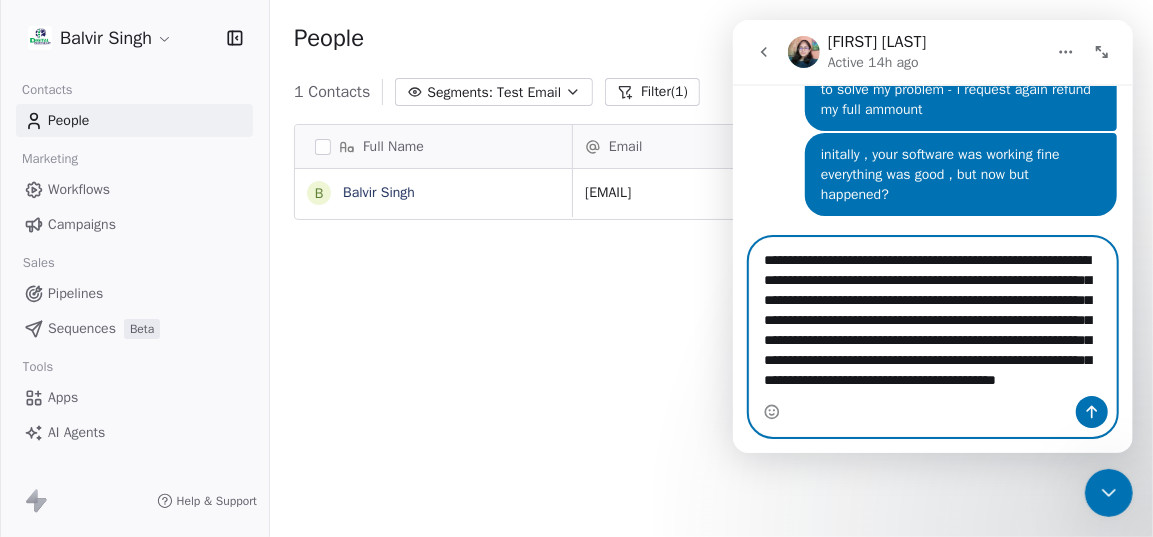 type 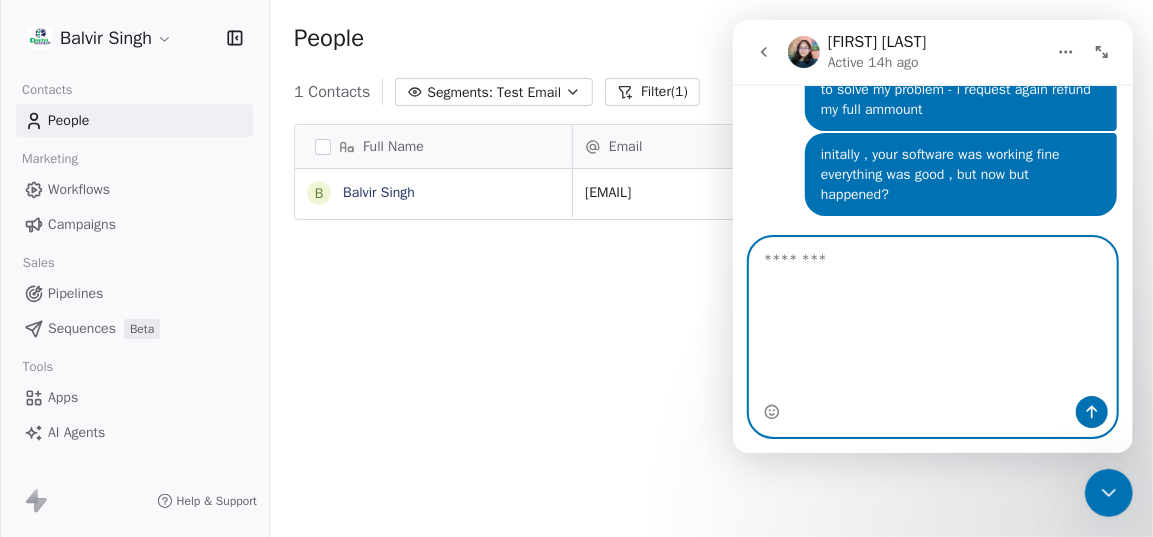 scroll, scrollTop: 0, scrollLeft: 0, axis: both 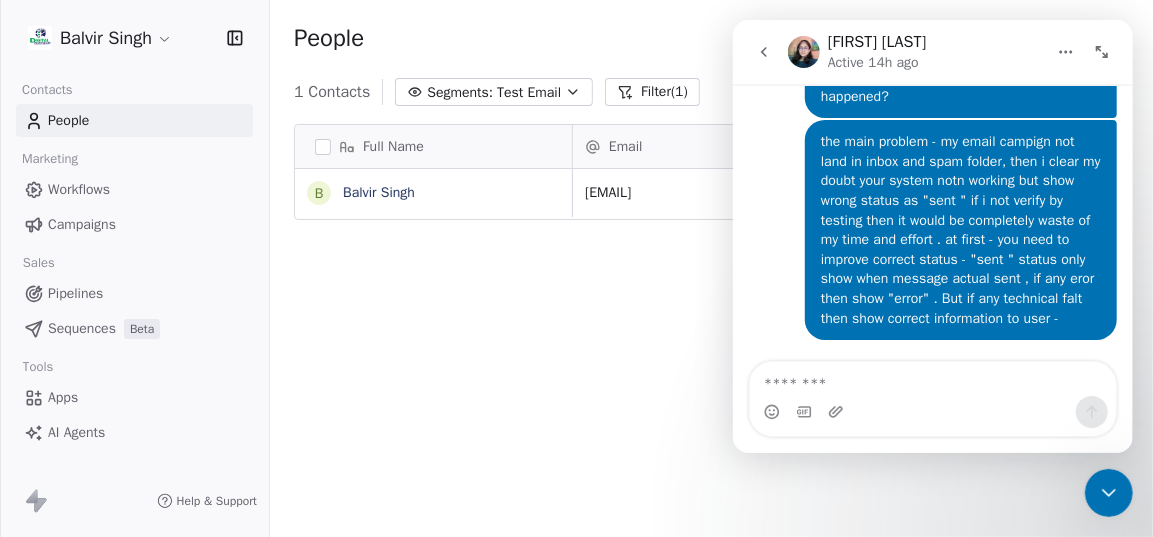 click at bounding box center [1108, 492] 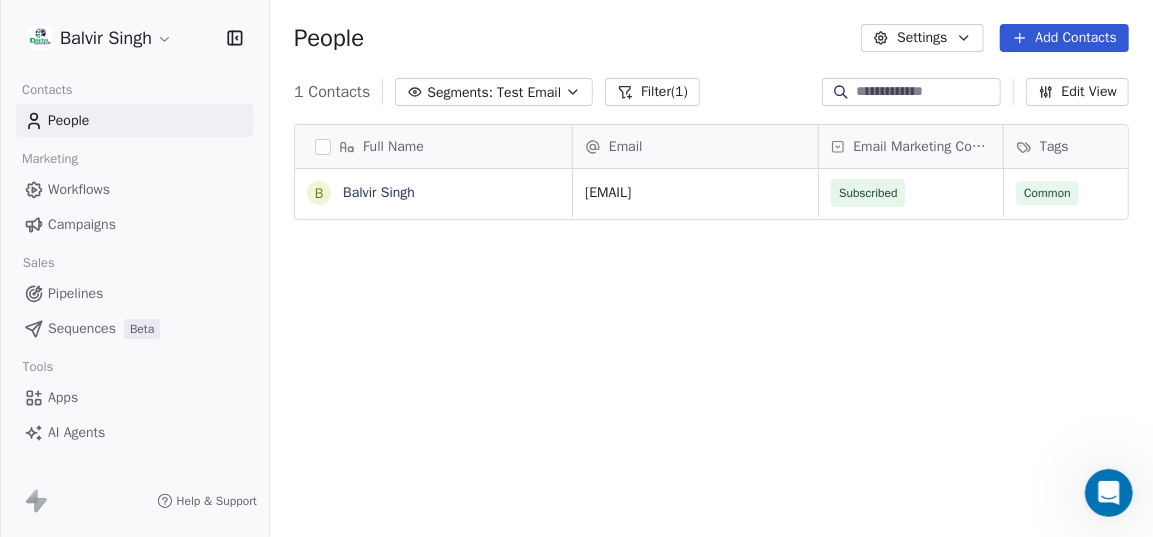 click on "People" at bounding box center [134, 120] 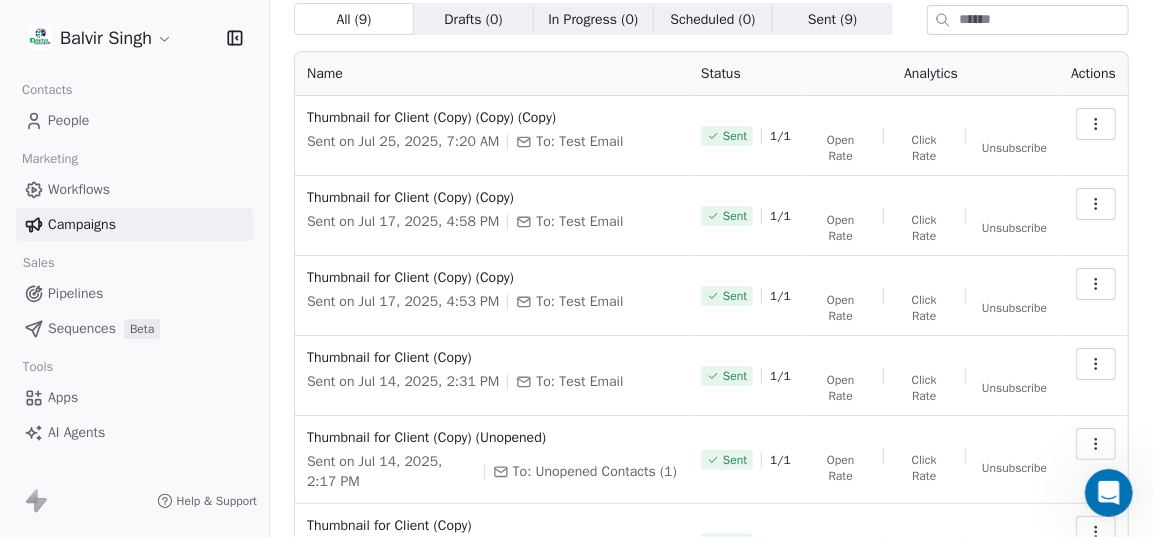 scroll, scrollTop: 0, scrollLeft: 0, axis: both 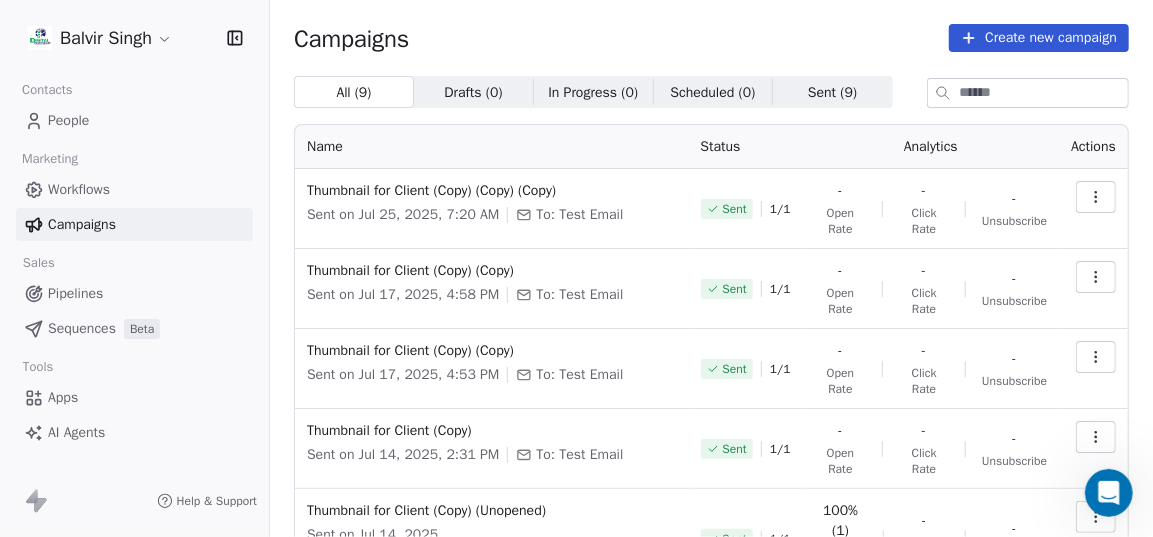 click at bounding box center [1096, 197] 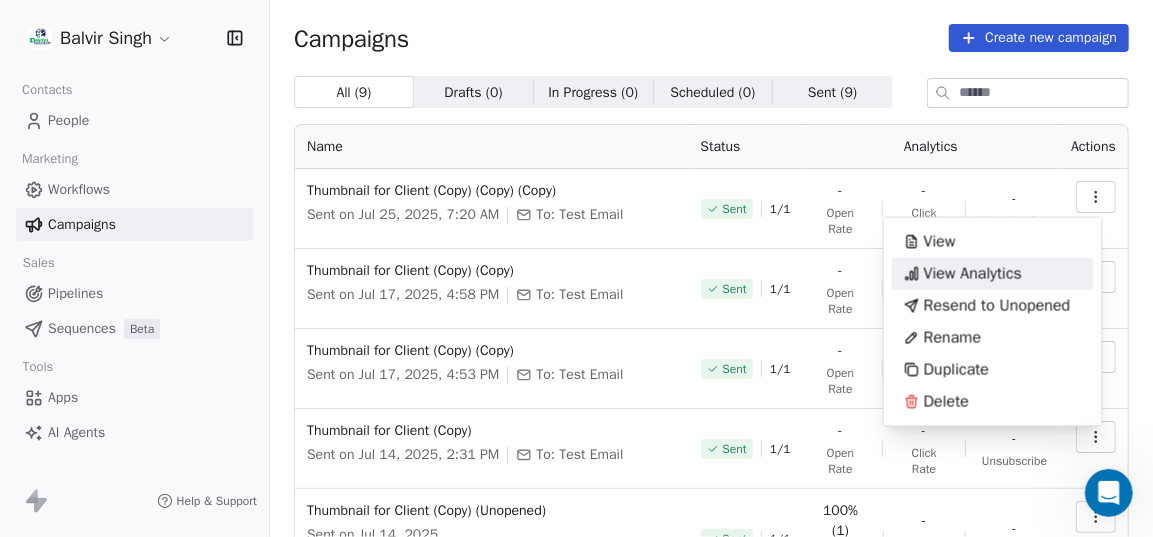 click on "View Analytics" at bounding box center (973, 274) 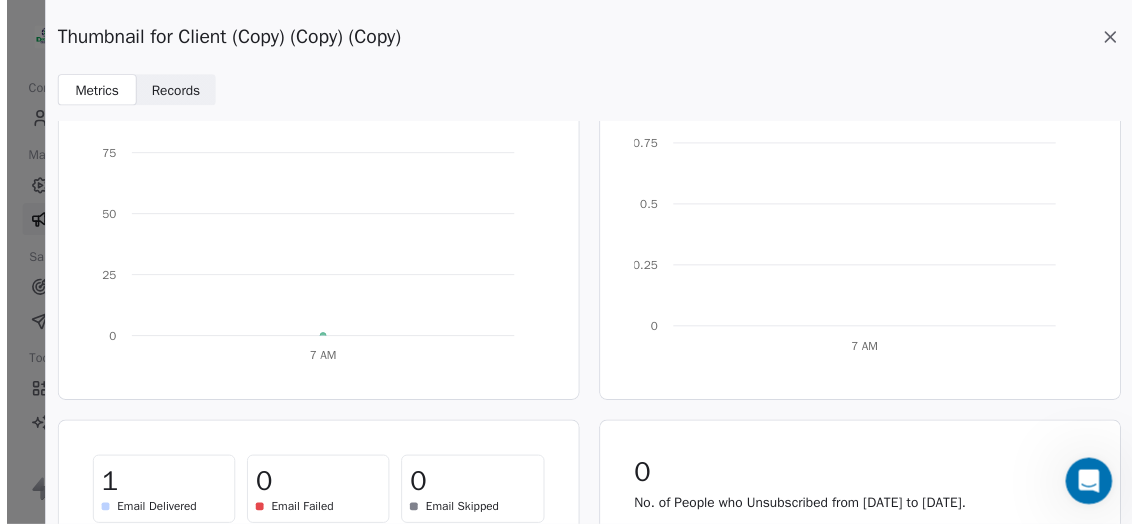 scroll, scrollTop: 0, scrollLeft: 0, axis: both 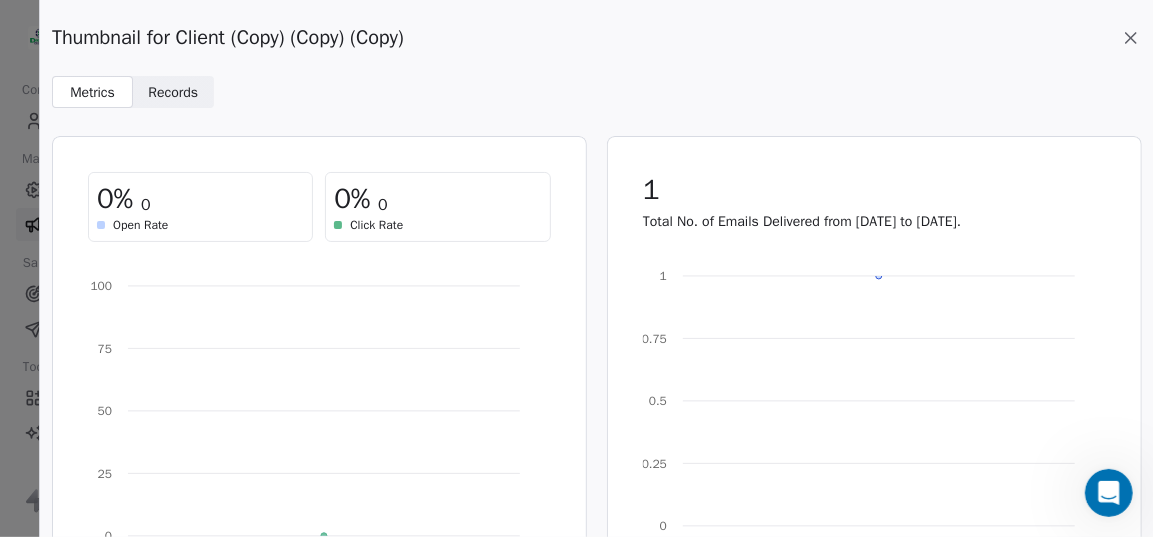click 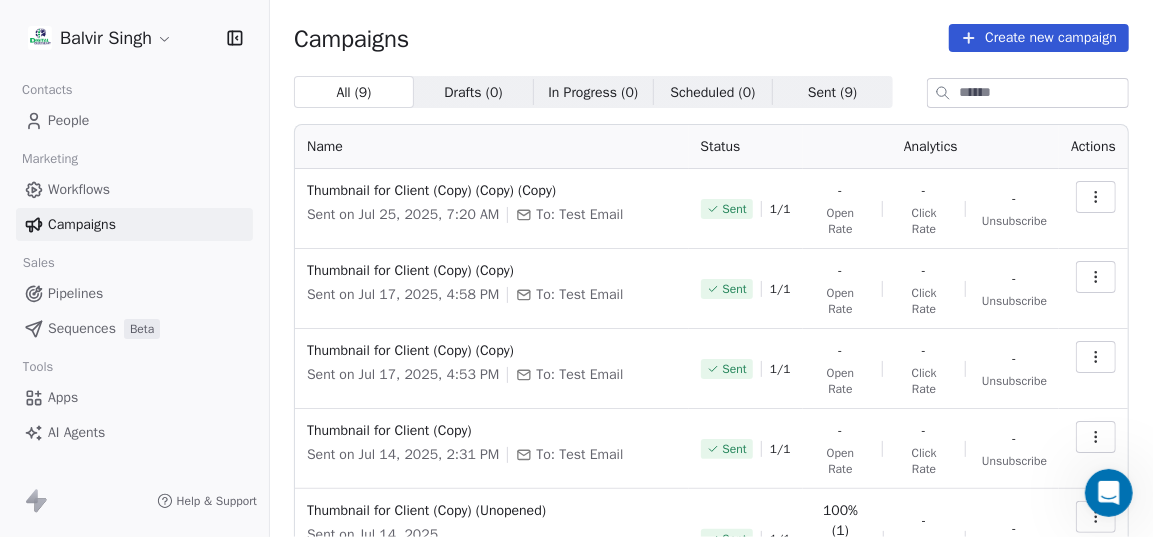 click on "[FIRST] [LAST] Contacts People Marketing Workflows Campaigns Sales Pipelines Sequences Beta Tools Apps AI Agents Help & Support Campaigns  Create new campaign All ( 9 ) All ( 9 ) Drafts ( 0 ) Drafts ( 0 ) In Progress ( 0 ) In Progress ( 0 ) Scheduled ( 0 ) Scheduled ( 0 ) Sent ( 9 ) Sent ( 9 ) Name Status Analytics Actions Thumbnail for Client (Copy) (Copy) (Copy) Sent on [DATE], [TIME] To: [EMAIL]  Sent 1 / 1 - Open Rate - Click Rate - Unsubscribe Thumbnail for Client (Copy) (Copy) Sent on [DATE], [TIME] To: [EMAIL]  Sent 1 / 1 - Open Rate - Click Rate - Unsubscribe Thumbnail for Client (Copy) (Copy) Sent on [DATE], [TIME] To: [EMAIL]  Sent 1 / 1 - Open Rate - Click Rate - Unsubscribe Thumbnail for Client (Copy) Sent on [DATE], [TIME] To: [EMAIL]  Sent 1 / 1 - Open Rate - Click Rate - Unsubscribe Thumbnail for Client (Copy) (Unopened) Sent on [DATE], [TIME] To: Unopened Contacts (1) Sent 1 / 1 100% (1) Open Rate - Click Rate - Unsubscribe To: [EMAIL]  Sent 1" at bounding box center [576, 281] 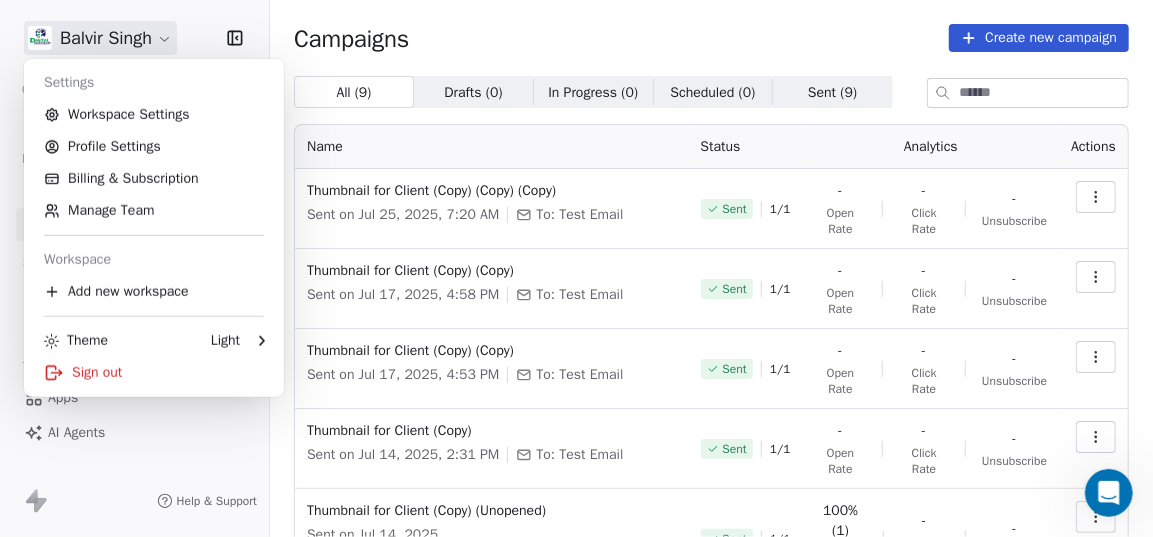 click on "[FIRST] [LAST] Contacts People Marketing Workflows Campaigns Sales Pipelines Sequences Beta Tools Apps AI Agents Help & Support Campaigns  Create new campaign All ( 9 ) All ( 9 ) Drafts ( 0 ) Drafts ( 0 ) In Progress ( 0 ) In Progress ( 0 ) Scheduled ( 0 ) Scheduled ( 0 ) Sent ( 9 ) Sent ( 9 ) Name Status Analytics Actions Thumbnail for Client (Copy) (Copy) (Copy) Sent on [DATE], [TIME] To: [EMAIL]  Sent 1 / 1 - Open Rate - Click Rate - Unsubscribe Thumbnail for Client (Copy) (Copy) Sent on [DATE], [TIME] To: [EMAIL]  Sent 1 / 1 - Open Rate - Click Rate - Unsubscribe Thumbnail for Client (Copy) (Copy) Sent on [DATE], [TIME] To: [EMAIL]  Sent 1 / 1 - Open Rate - Click Rate - Unsubscribe Thumbnail for Client (Copy) Sent on [DATE], [TIME] To: [EMAIL]  Sent 1 / 1 - Open Rate - Click Rate - Unsubscribe Thumbnail for Client (Copy) (Unopened) Sent on [DATE], [TIME] To: Unopened Contacts (1) Sent 1 / 1 100% (1) Open Rate - Click Rate - Unsubscribe To: [EMAIL]  Sent 1" at bounding box center (576, 281) 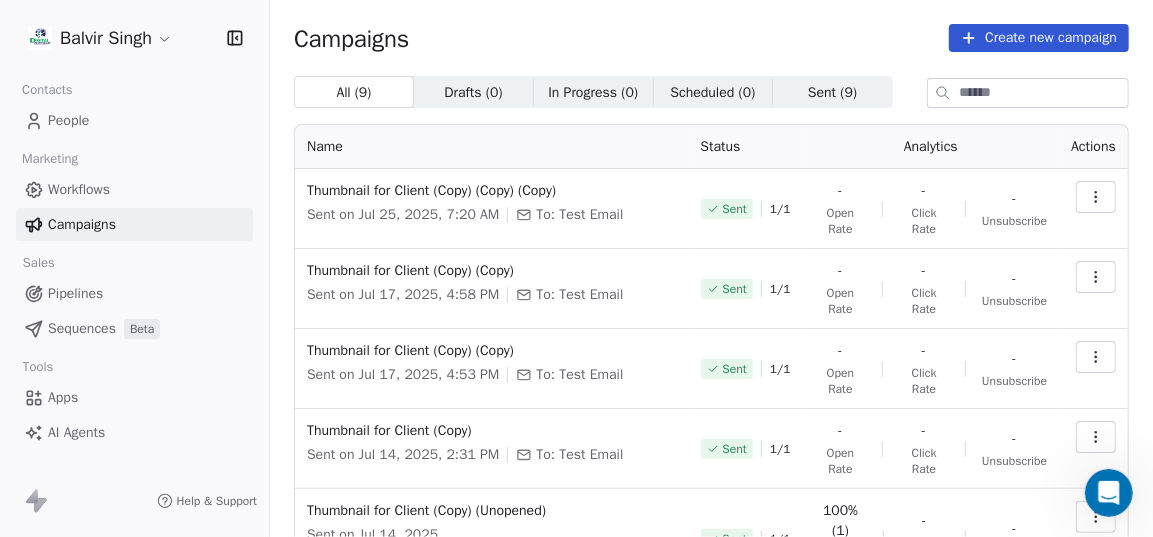 click on "[FIRST] [LAST] Contacts People Marketing Workflows Campaigns Sales Pipelines Sequences Beta Tools Apps AI Agents Help & Support Campaigns  Create new campaign All ( 9 ) All ( 9 ) Drafts ( 0 ) Drafts ( 0 ) In Progress ( 0 ) In Progress ( 0 ) Scheduled ( 0 ) Scheduled ( 0 ) Sent ( 9 ) Sent ( 9 ) Name Status Analytics Actions Thumbnail for Client (Copy) (Copy) (Copy) Sent on [DATE], [TIME] To: [EMAIL]  Sent 1 / 1 - Open Rate - Click Rate - Unsubscribe Thumbnail for Client (Copy) (Copy) Sent on [DATE], [TIME] To: [EMAIL]  Sent 1 / 1 - Open Rate - Click Rate - Unsubscribe Thumbnail for Client (Copy) (Copy) Sent on [DATE], [TIME] To: [EMAIL]  Sent 1 / 1 - Open Rate - Click Rate - Unsubscribe Thumbnail for Client (Copy) Sent on [DATE], [TIME] To: [EMAIL]  Sent 1 / 1 - Open Rate - Click Rate - Unsubscribe Thumbnail for Client (Copy) (Unopened) Sent on [DATE], [TIME] To: Unopened Contacts (1) Sent 1 / 1 100% (1) Open Rate - Click Rate - Unsubscribe To: [EMAIL]  Sent 1" at bounding box center [576, 281] 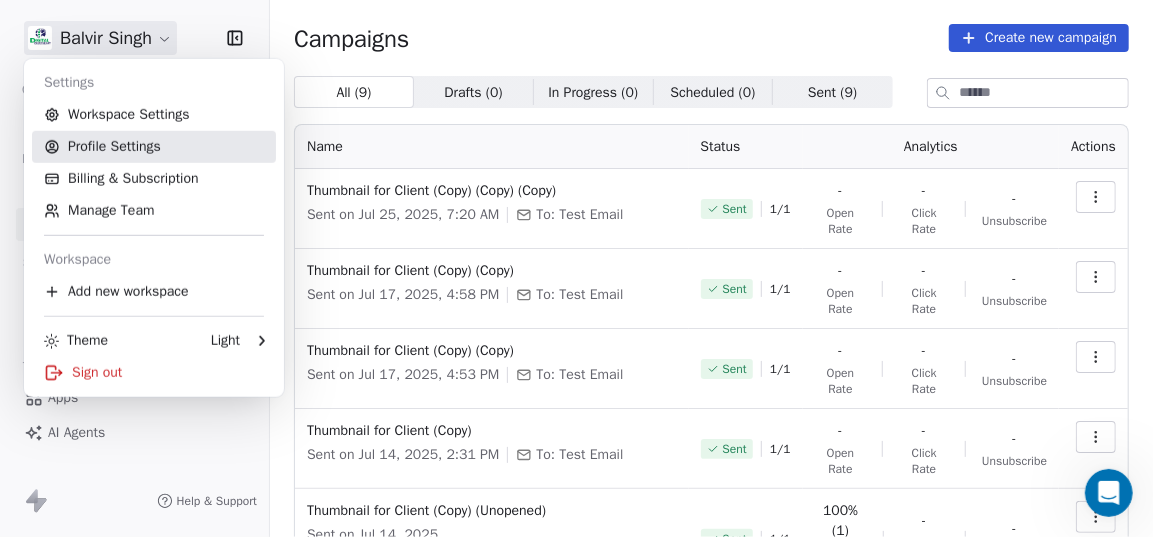 click on "Profile Settings" at bounding box center (154, 147) 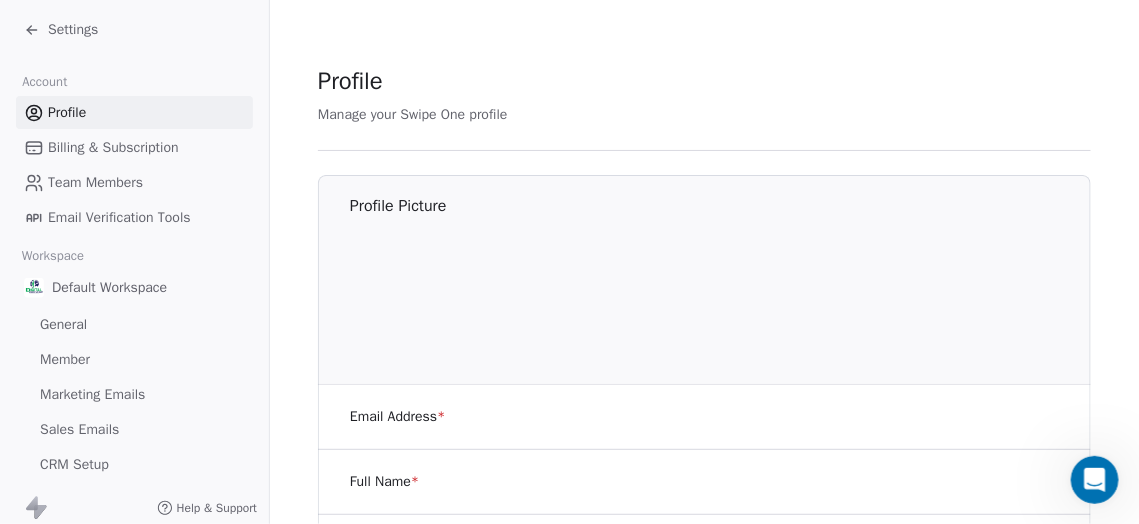 scroll, scrollTop: 2366, scrollLeft: 0, axis: vertical 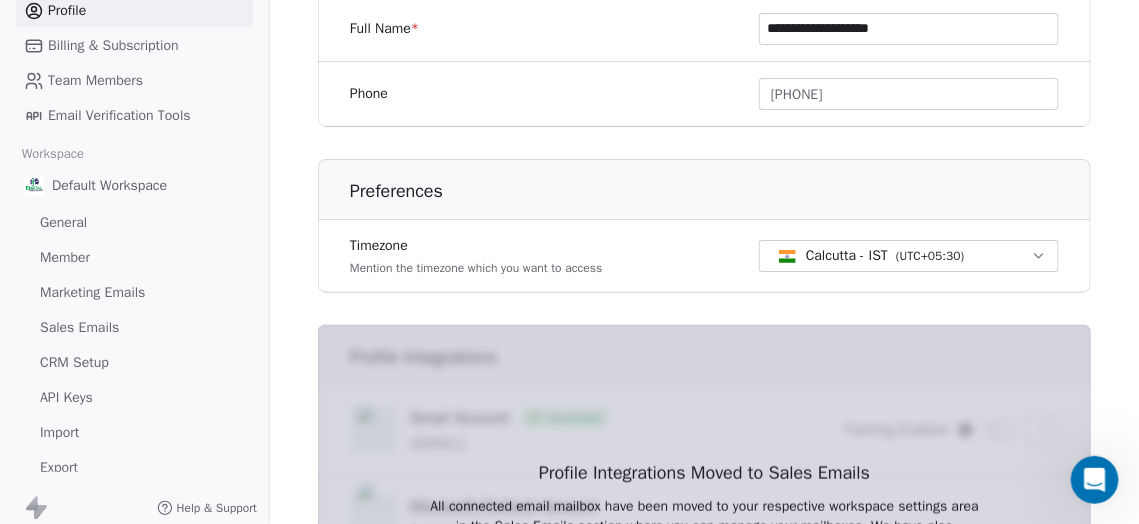 click on "Marketing Emails" at bounding box center (92, 292) 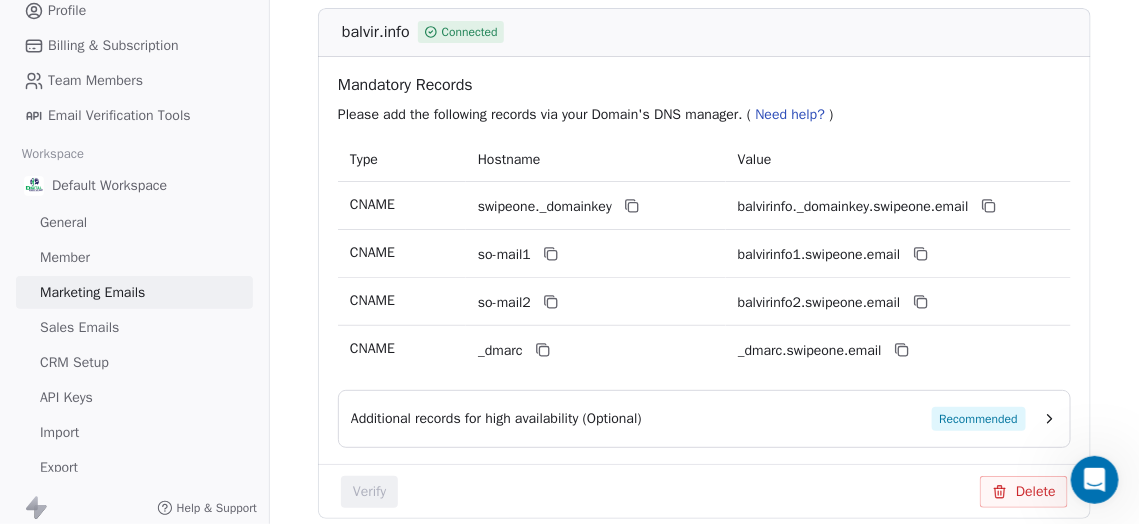 scroll, scrollTop: 394, scrollLeft: 0, axis: vertical 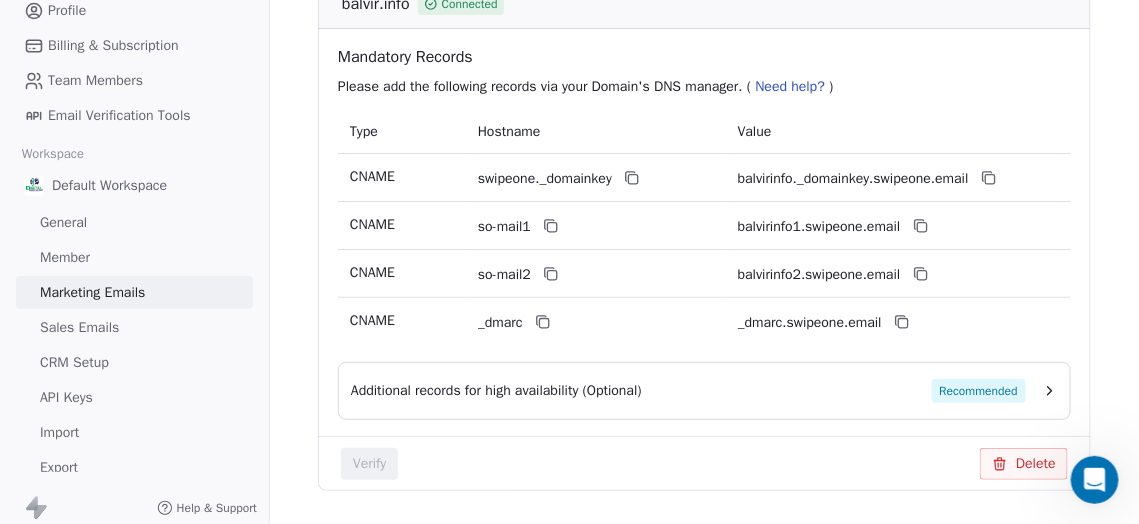 click 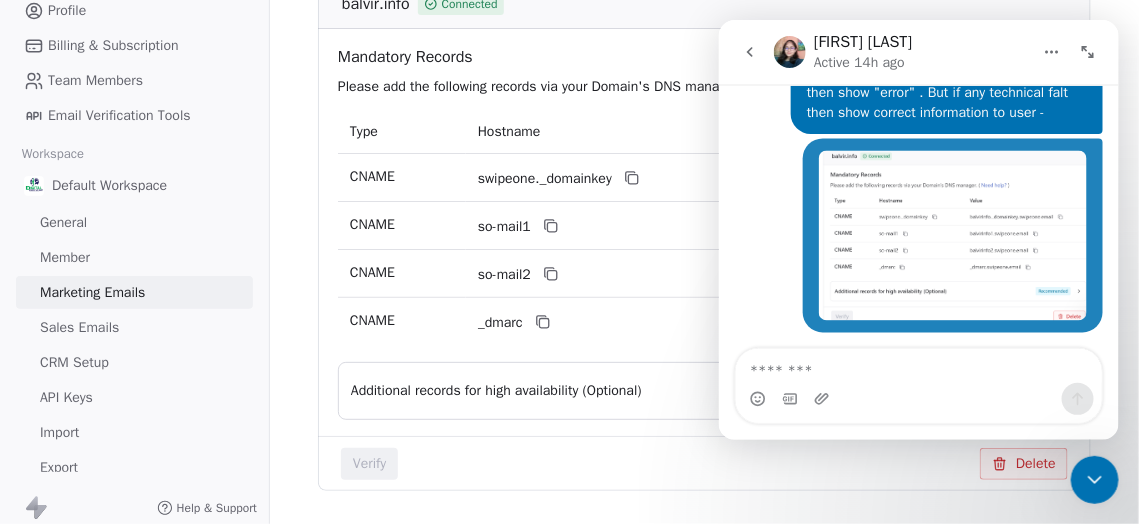 scroll, scrollTop: 2561, scrollLeft: 0, axis: vertical 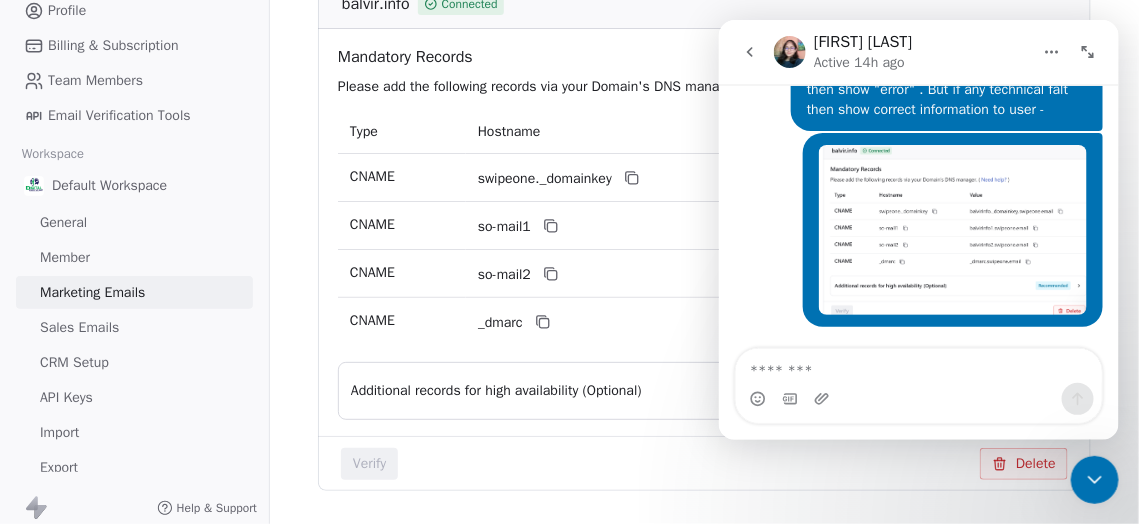 click at bounding box center (918, 365) 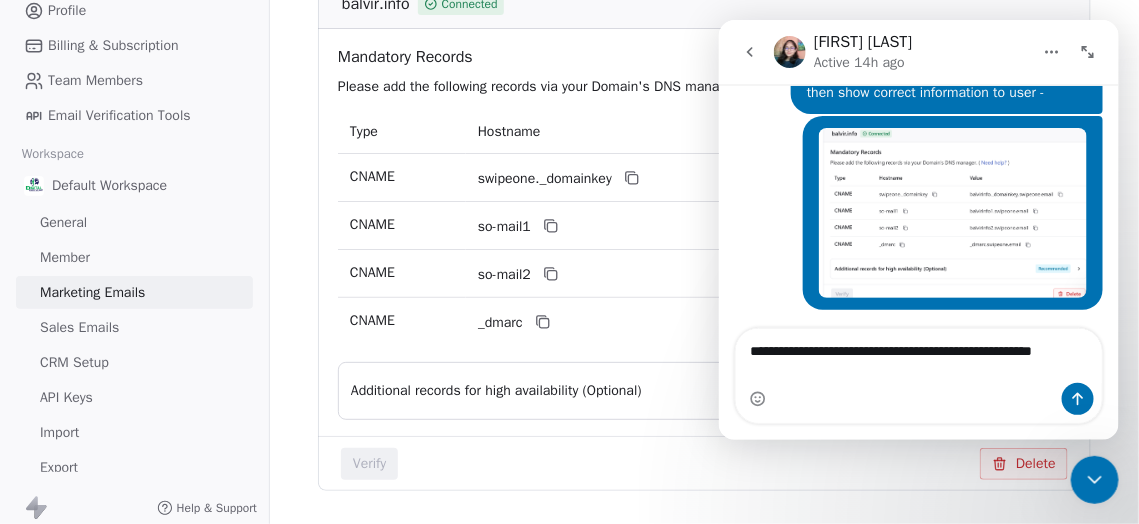 scroll, scrollTop: 2582, scrollLeft: 0, axis: vertical 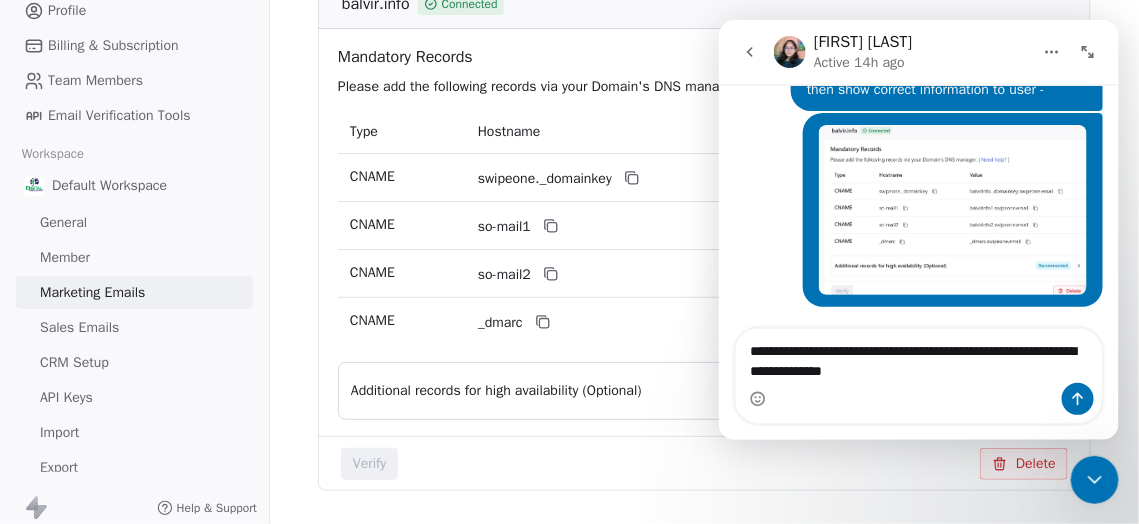 type on "**********" 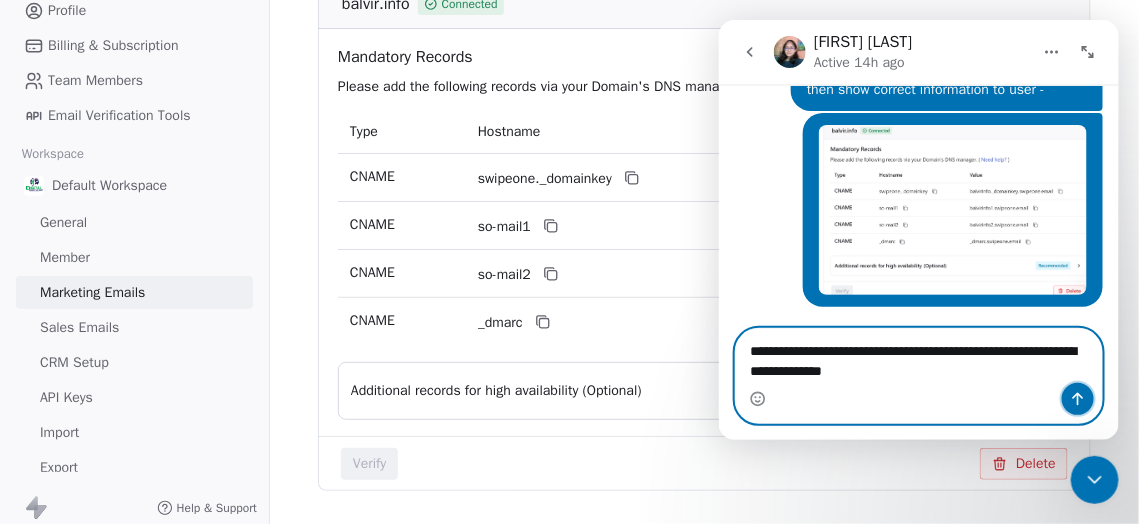 click 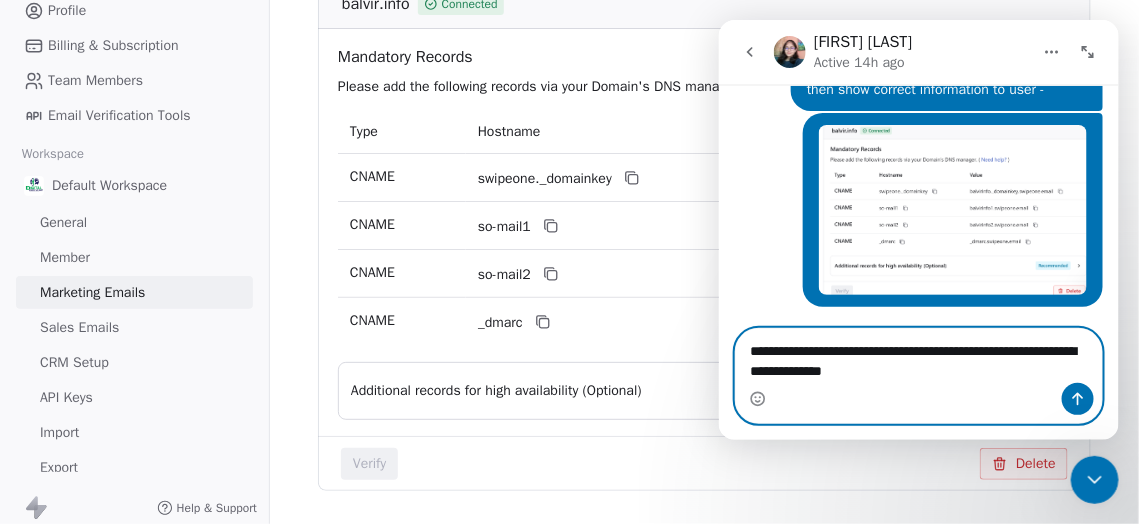 type 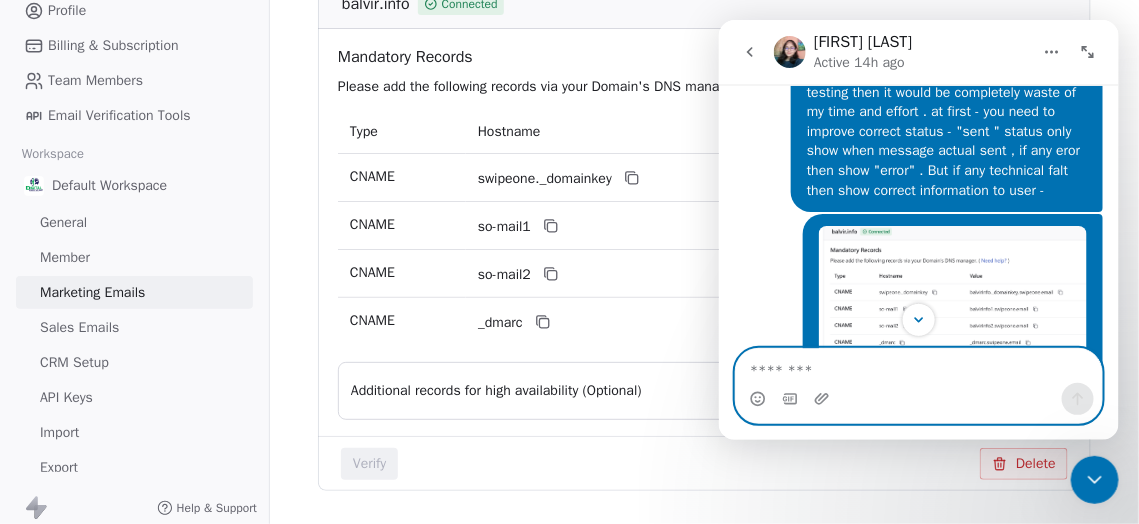 scroll, scrollTop: 2627, scrollLeft: 0, axis: vertical 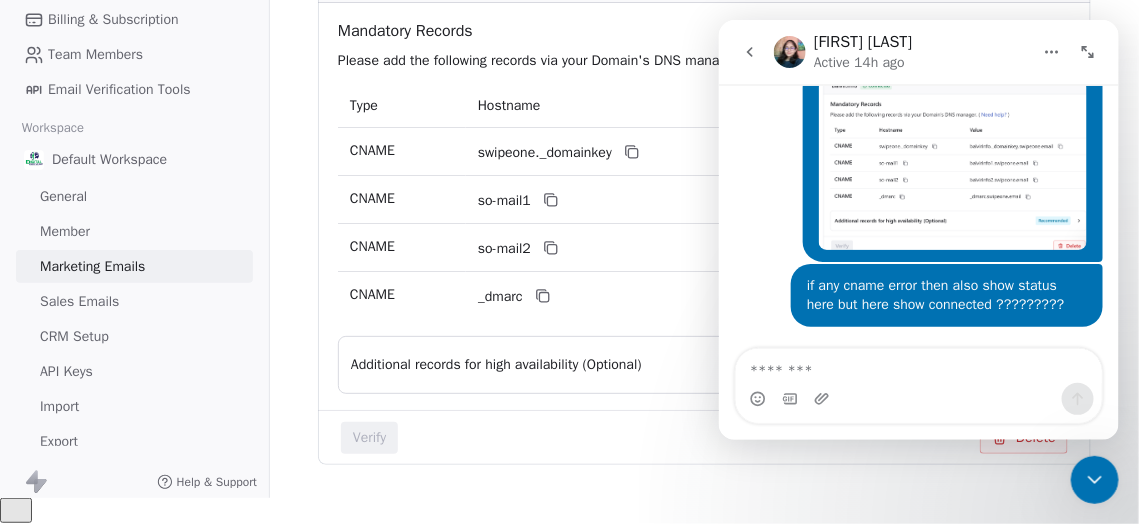 click 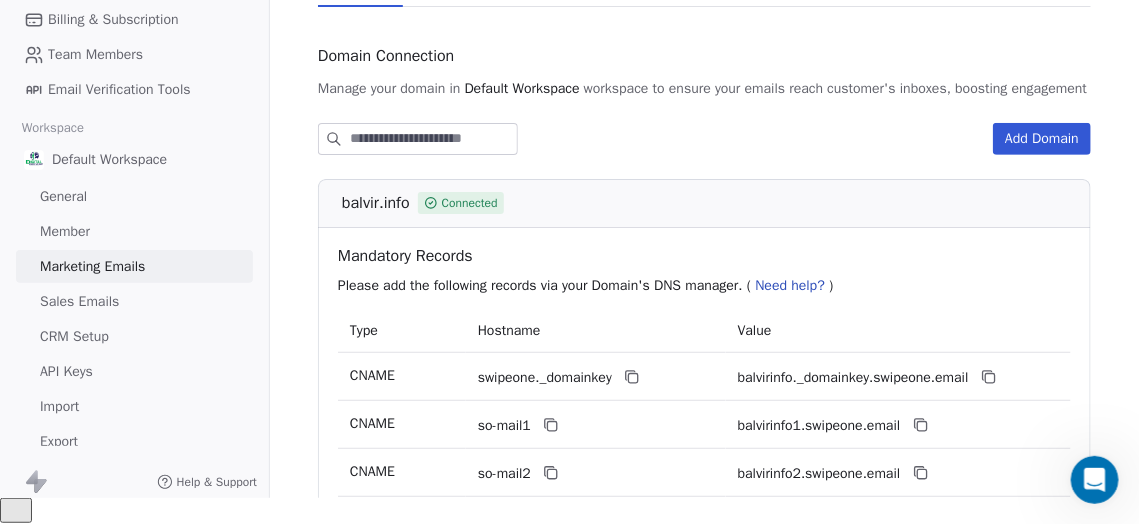 scroll, scrollTop: 0, scrollLeft: 0, axis: both 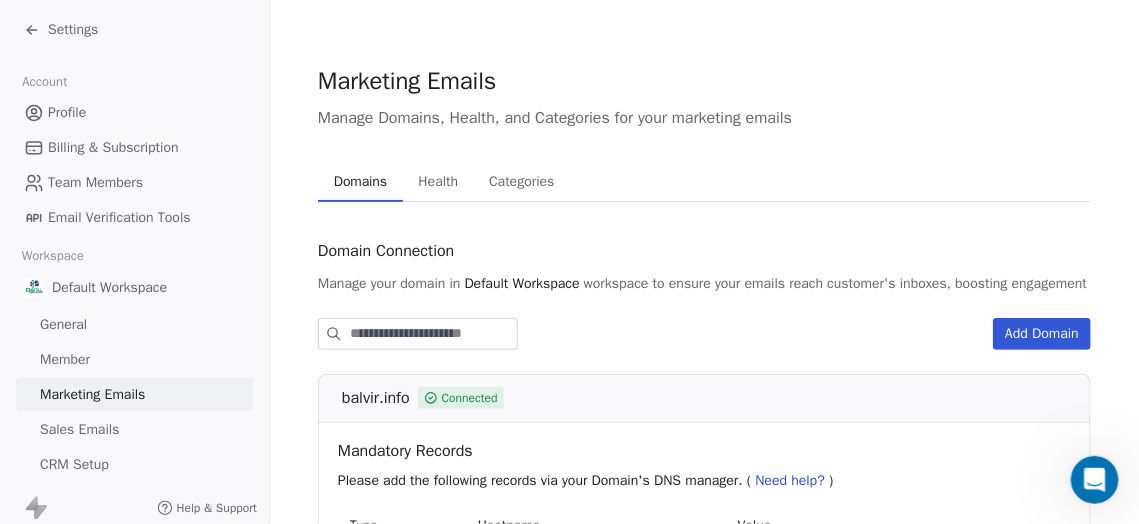 click on "Profile" at bounding box center [134, 112] 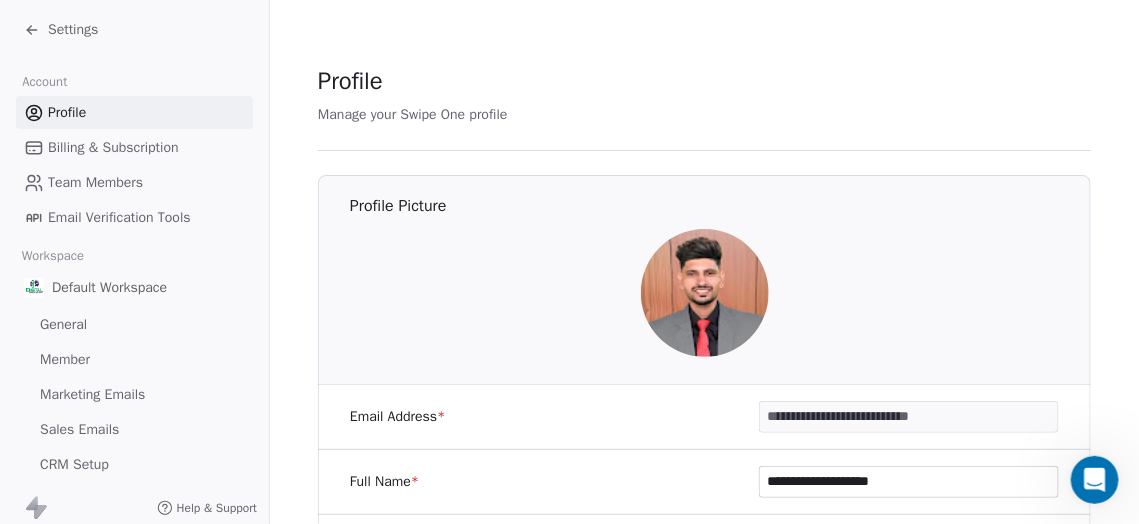 click on "Billing & Subscription" at bounding box center (113, 147) 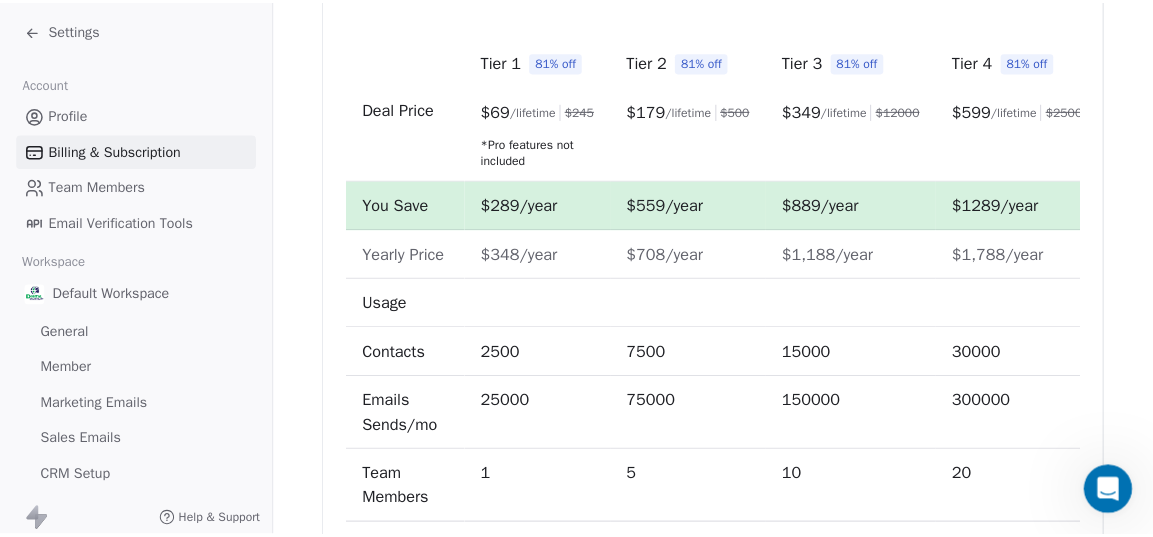 scroll, scrollTop: 972, scrollLeft: 0, axis: vertical 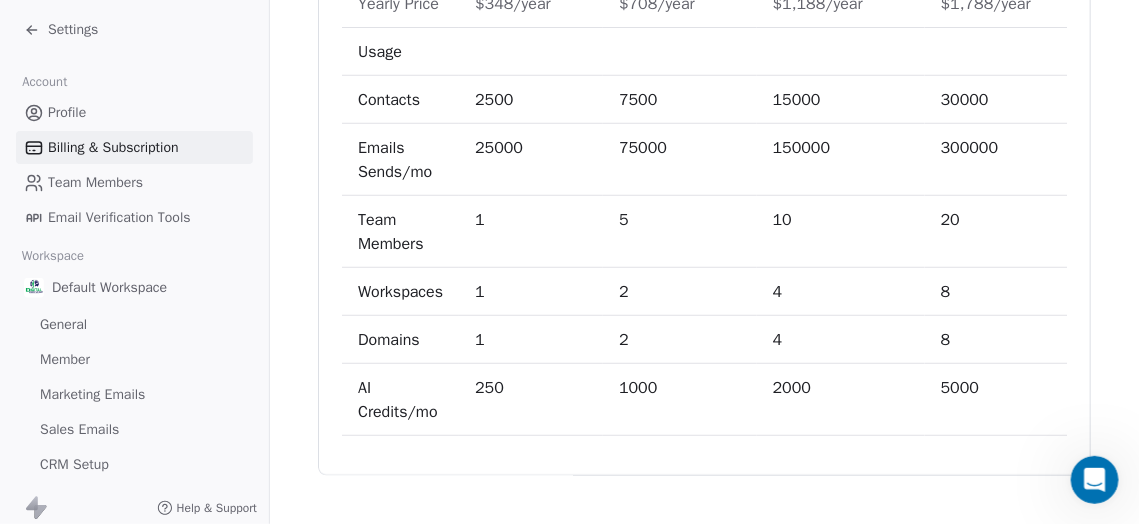 click on "Settings" at bounding box center (73, 30) 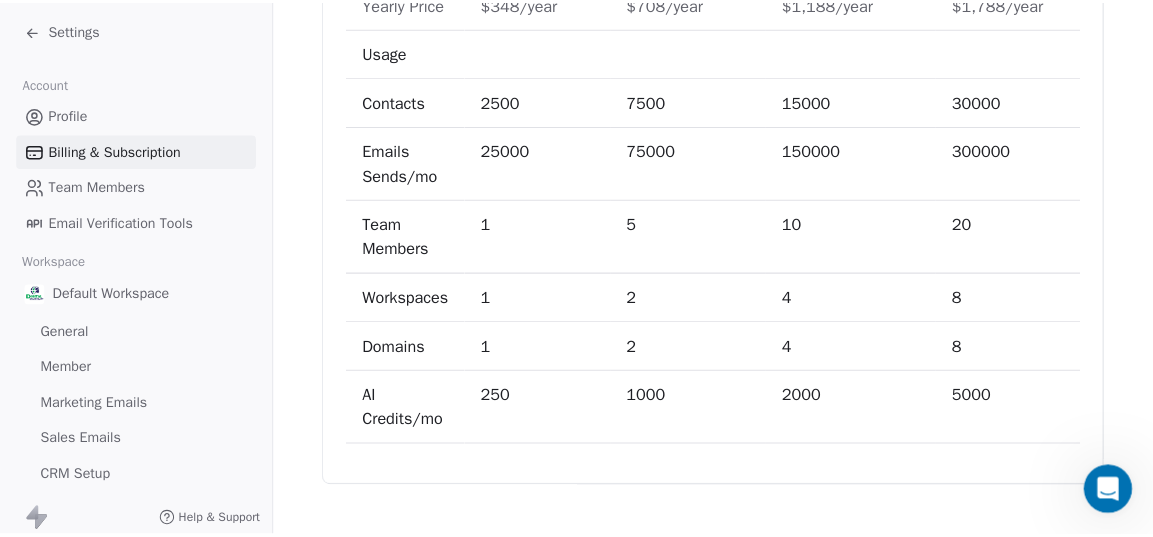 scroll, scrollTop: 2613, scrollLeft: 0, axis: vertical 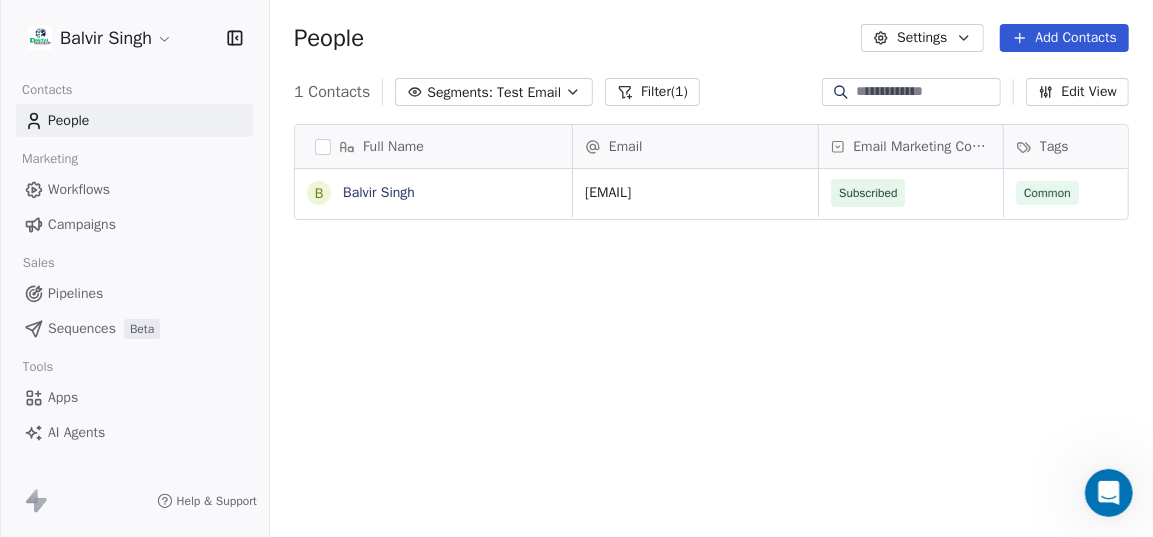 click on "Settings" at bounding box center [922, 38] 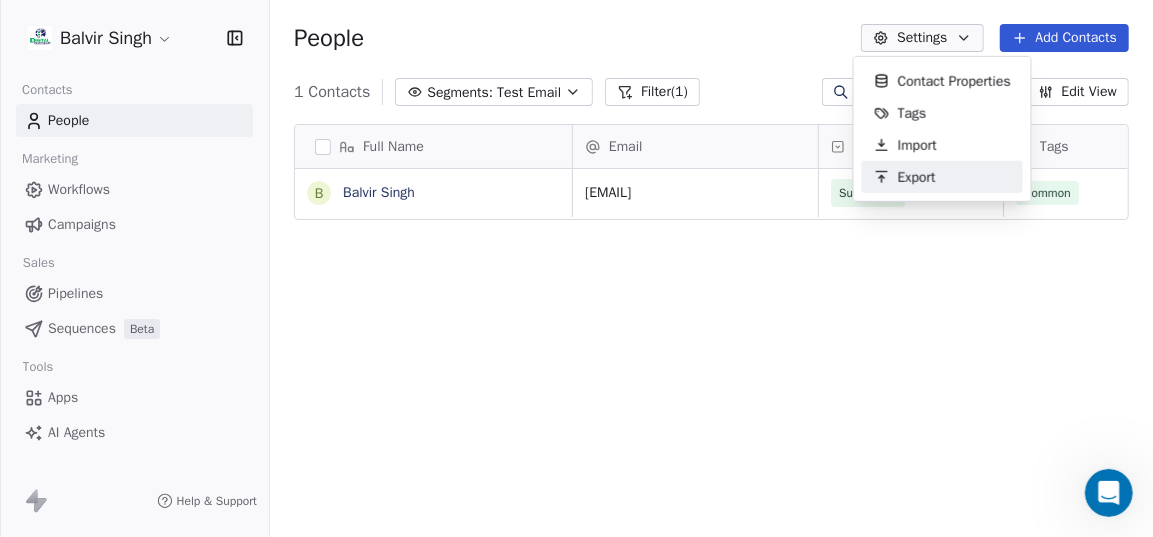 click on "Balvir Singh Contacts People Marketing Workflows Campaigns Sales Pipelines Sequences Beta Tools Apps AI Agents Help & Support People Settings Add Contacts 1 Contacts Segments: Test Email Filter (1) Edit View Tag Add to Sequence Export Full Name B Balvir Singh Email Email Marketing Consent Tags Phone Number Address Created Date IST balvirsinghbhullar@gmail.com Subscribed Common Jul 13, 2025 09:21 PM
To pick up a draggable item, press the space bar.
While dragging, use the arrow keys to move the item.
Press space again to drop the item in its new position, or press escape to cancel.
7 AM Contact Properties Tags Import Export" at bounding box center [576, 281] 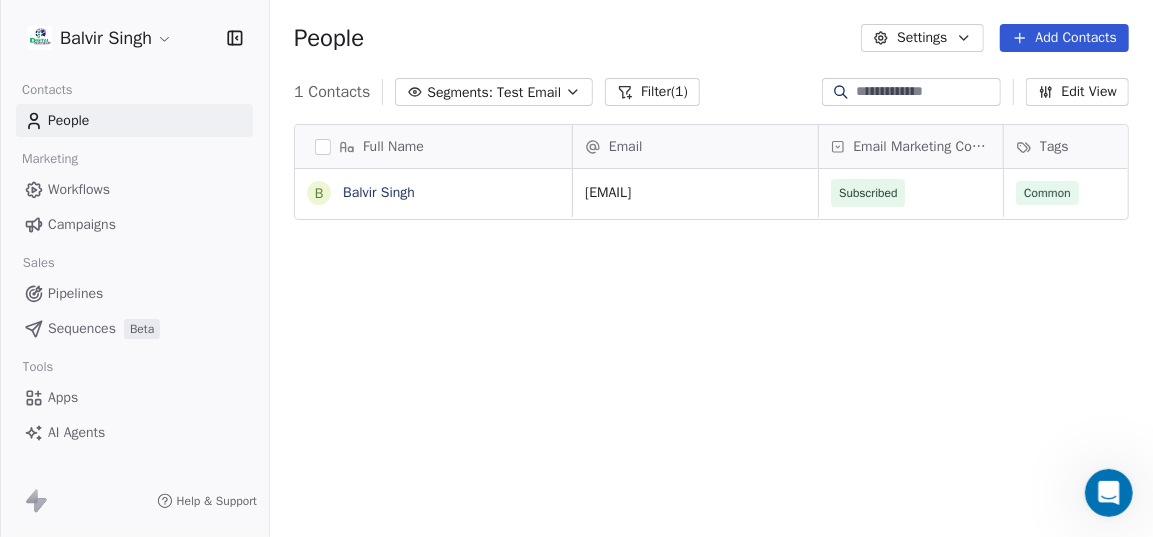 click on "Test Email" at bounding box center (529, 92) 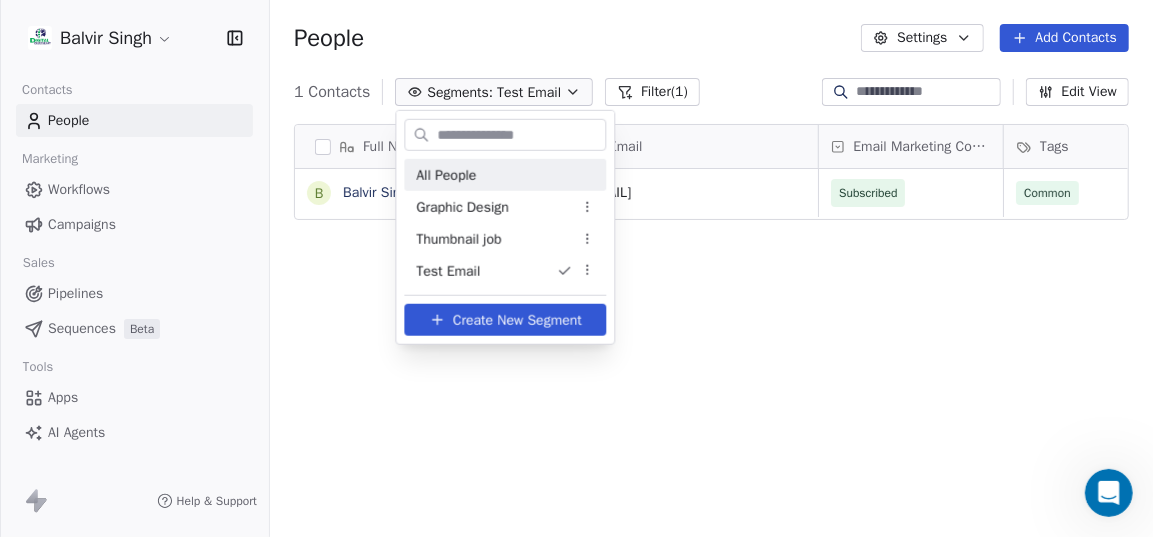 click on "All People" at bounding box center (505, 175) 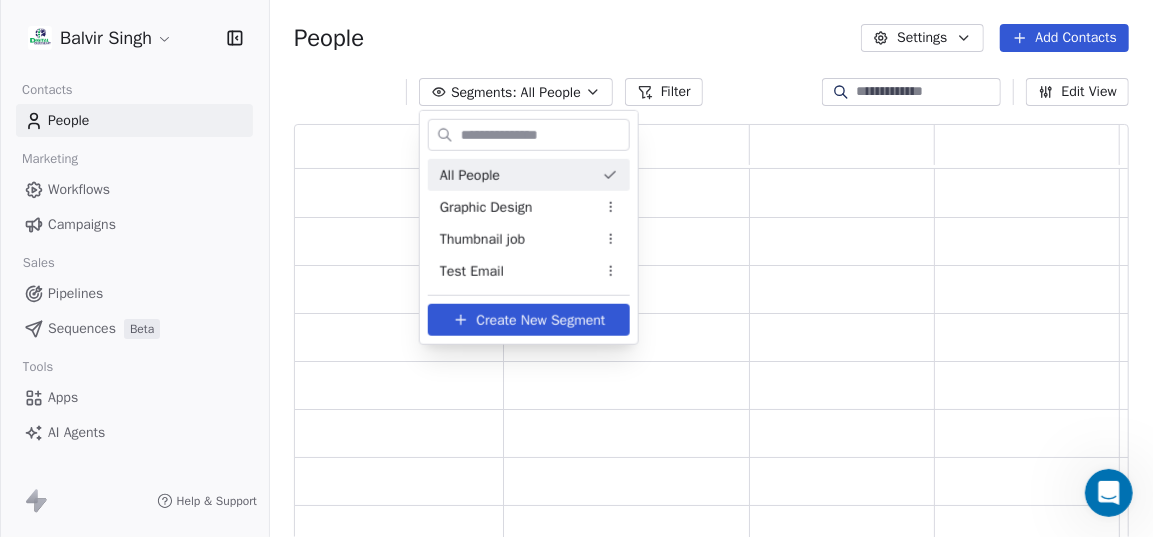 scroll, scrollTop: 14, scrollLeft: 14, axis: both 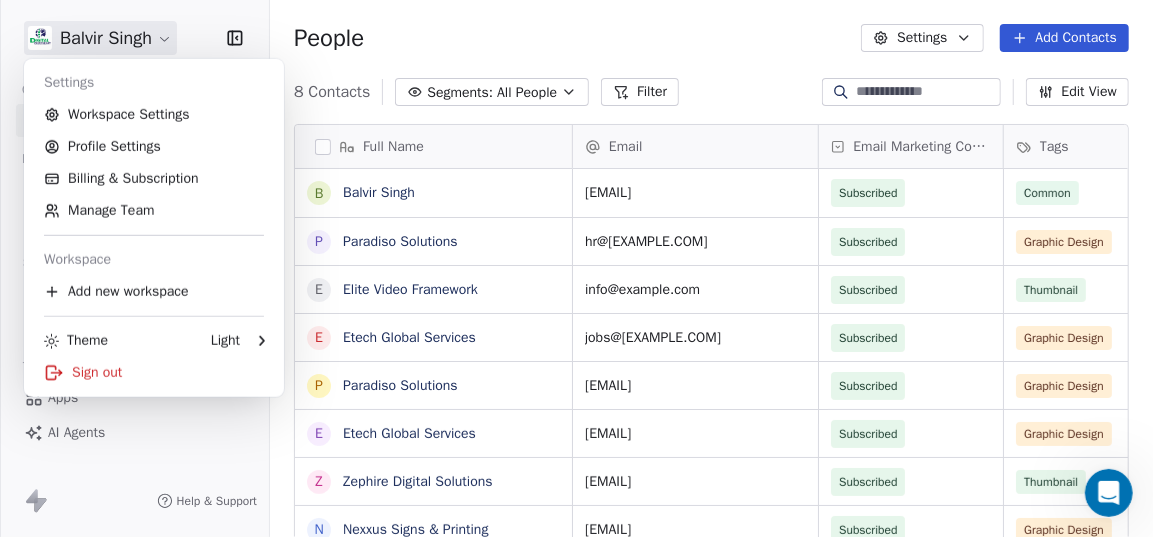 click on "Balvir Singh Contacts People Marketing Workflows Campaigns Sales Pipelines Sequences Beta Tools Apps AI Agents Help & Support People Settings Add Contacts 8 Contacts Segments: All People Filter Edit View Tag Add to Sequence Export Full Name B Balvir Singh P Paradiso Solutions E Elite Video Framework E Etech Global Services P Paradiso Solutions E Etech Global Services Z Zephire Digital Solutions N Nexxus Signs & Printing Email Email Marketing Consent Tags Phone Number Address Created Date IST balvirsinghbhullar@gmail.com Subscribed Common Jul 13, 2025 09:21 PM hr@paradisosolutions.com Subscribed Graphic Design 917 589 5754 Jul 13, 2025 08:57 PM info@elitevideoframework.com Subscribed Thumbnail 6261689140 Jul 13, 2025 08:57 PM jobs@etechgs.com Subscribed Graphic Design Jul 13, 2025 08:57 PM info@paradisosolutions.com Subscribed Graphic Design 917 589 5754 Jul 13, 2025 08:57 PM info@etechgs.com Subscribed Graphic Design Jul 13, 2025 08:57 PM hello@zephiredigital.com Subscribed Thumbnail Jul 13, 2025 08:57 PM" at bounding box center (576, 281) 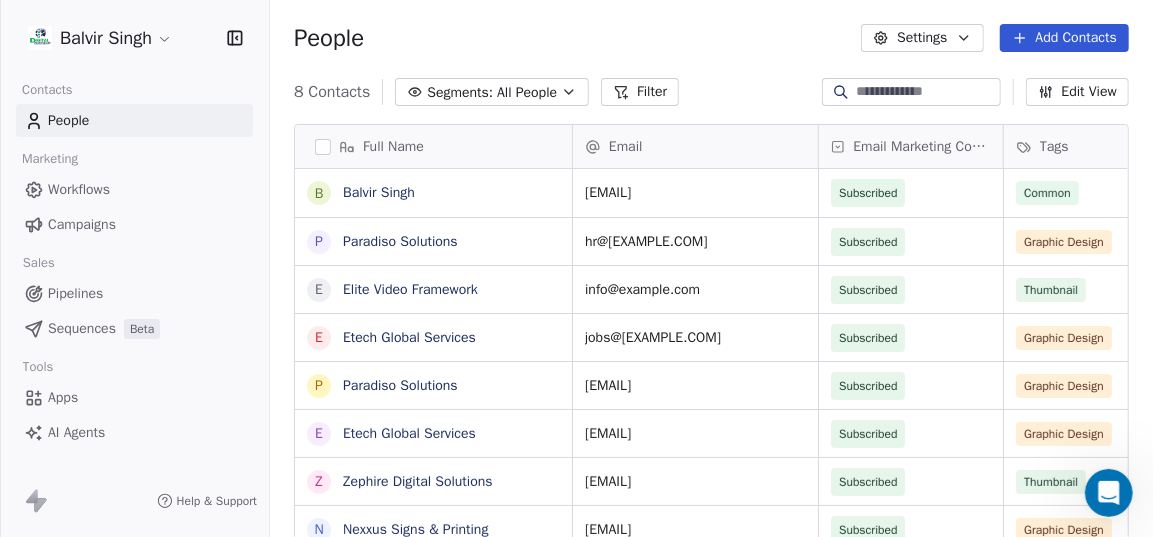 scroll, scrollTop: 15, scrollLeft: 14, axis: both 